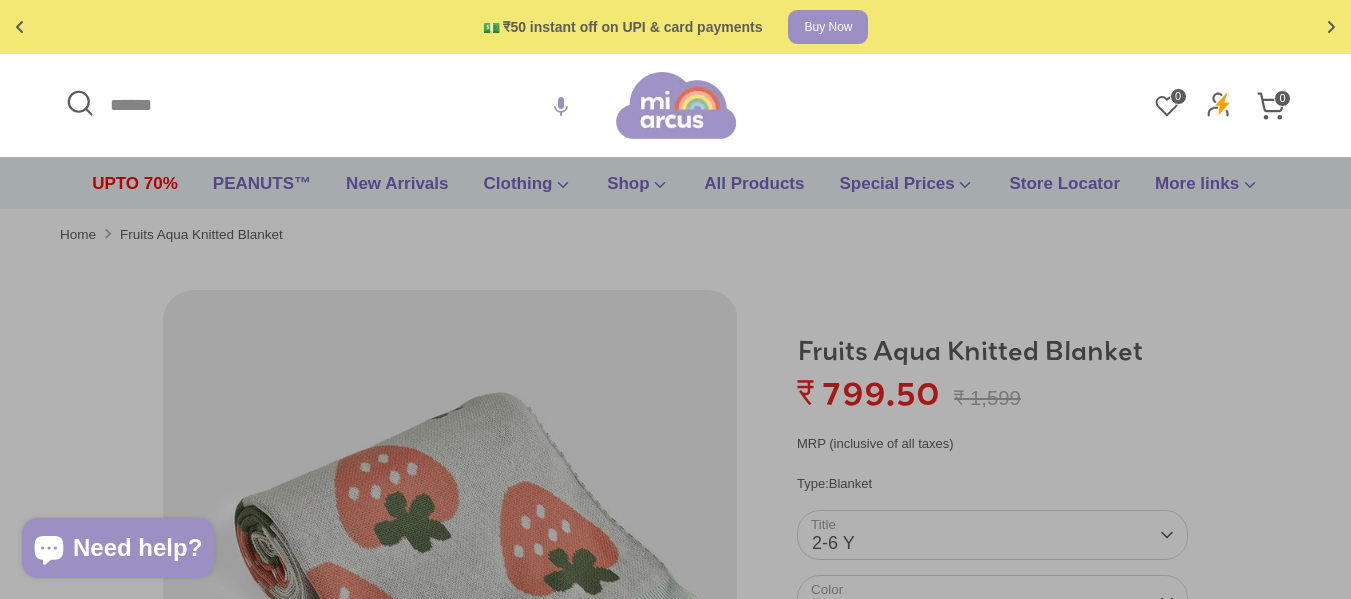 scroll, scrollTop: 0, scrollLeft: 0, axis: both 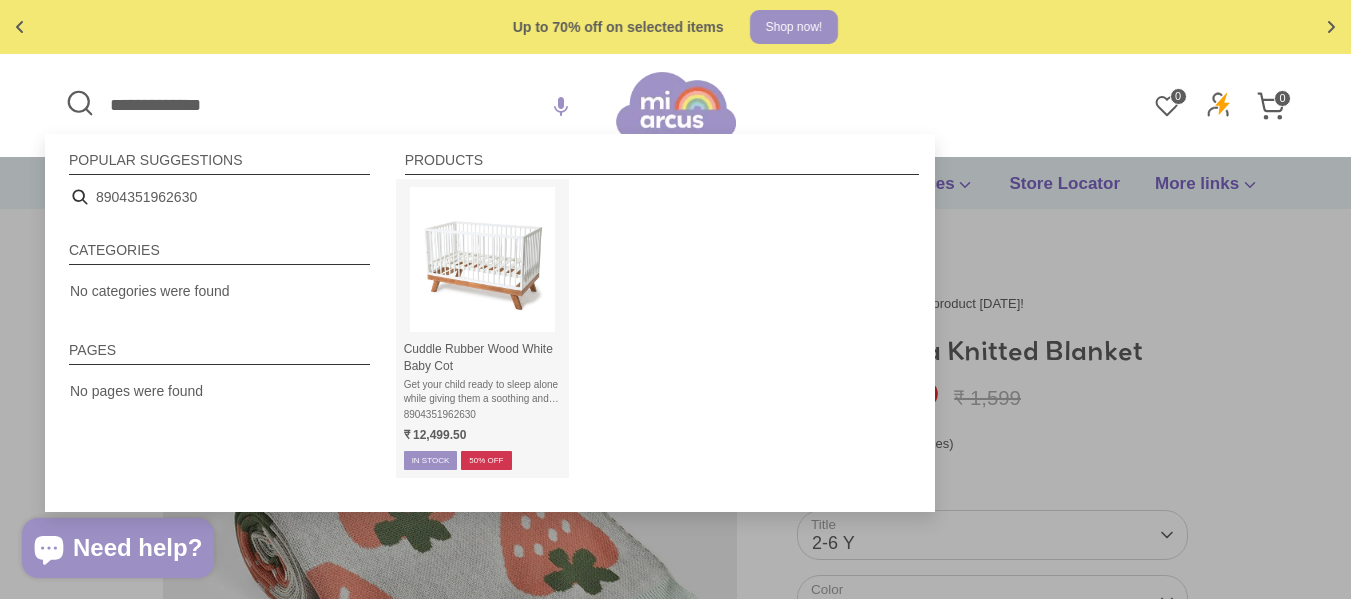 type on "**********" 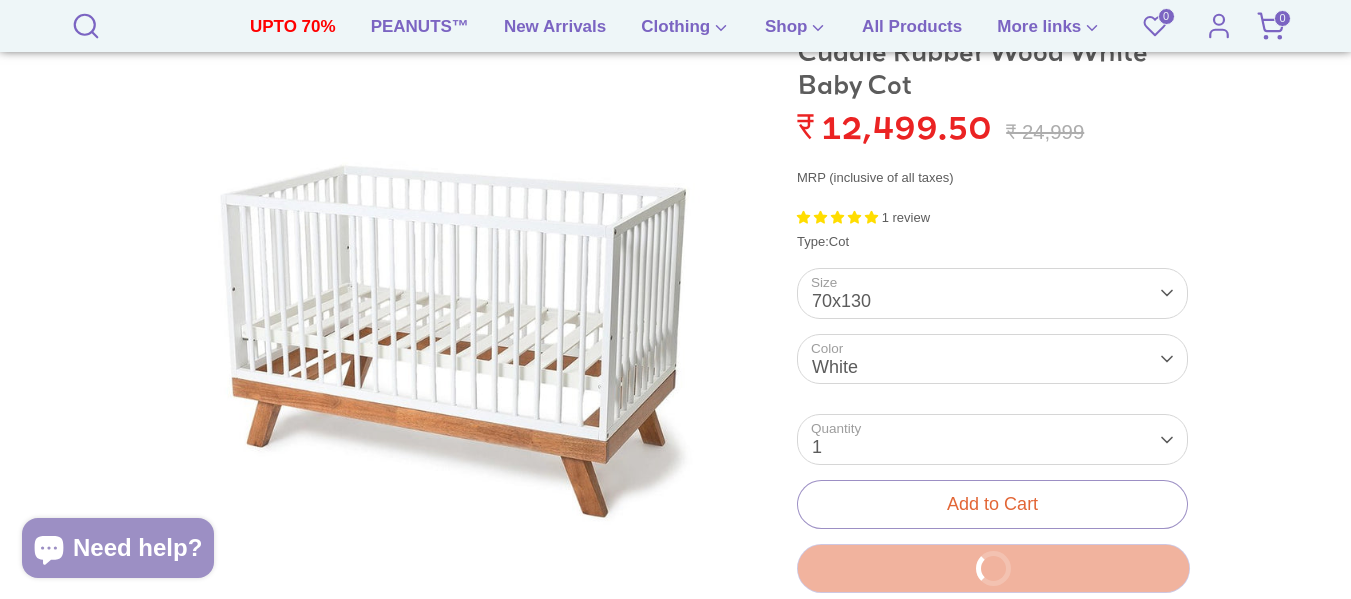 scroll, scrollTop: 300, scrollLeft: 0, axis: vertical 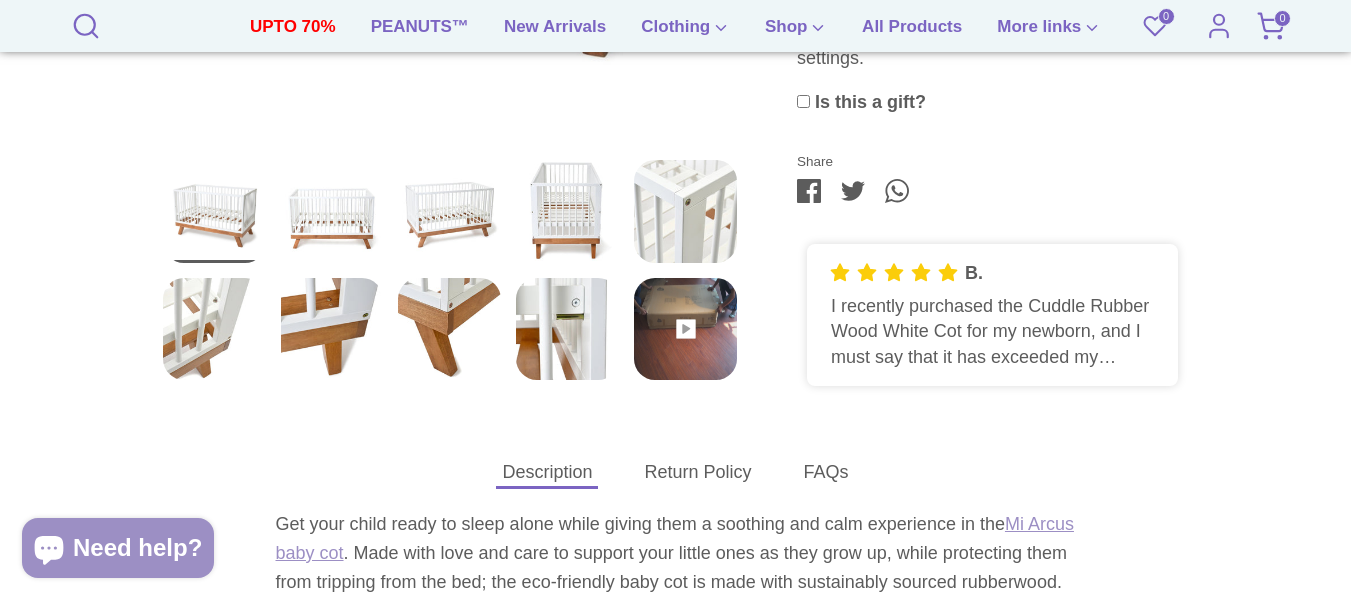 click at bounding box center (567, 211) 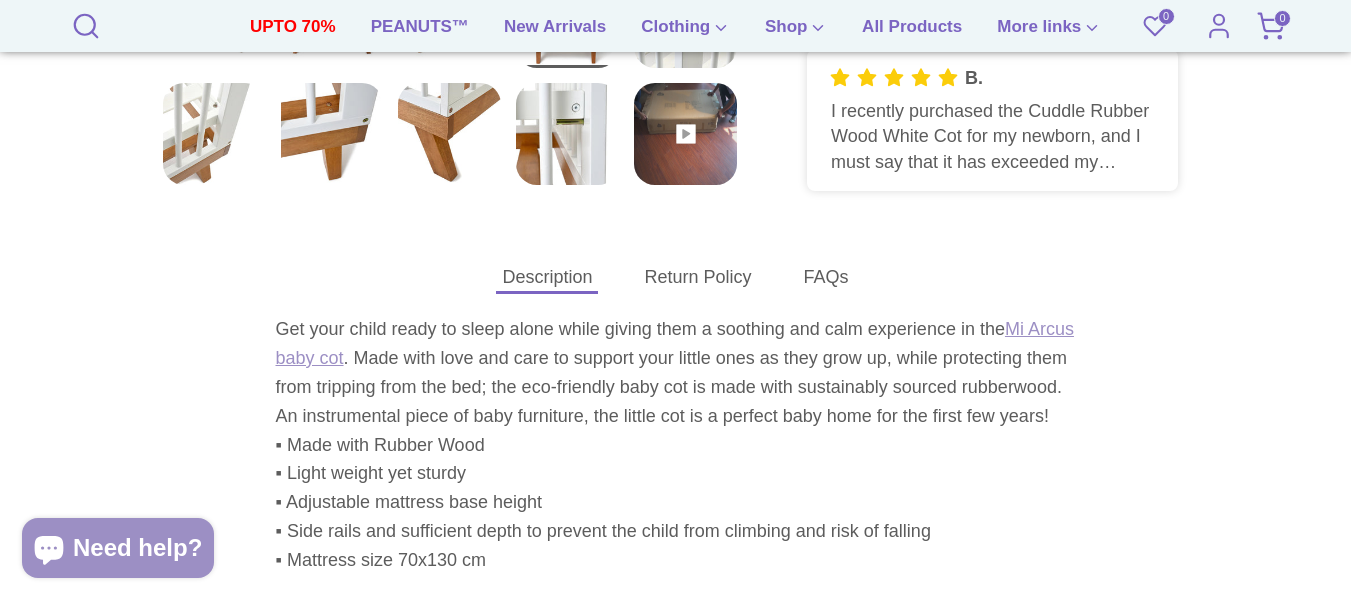 scroll, scrollTop: 1400, scrollLeft: 0, axis: vertical 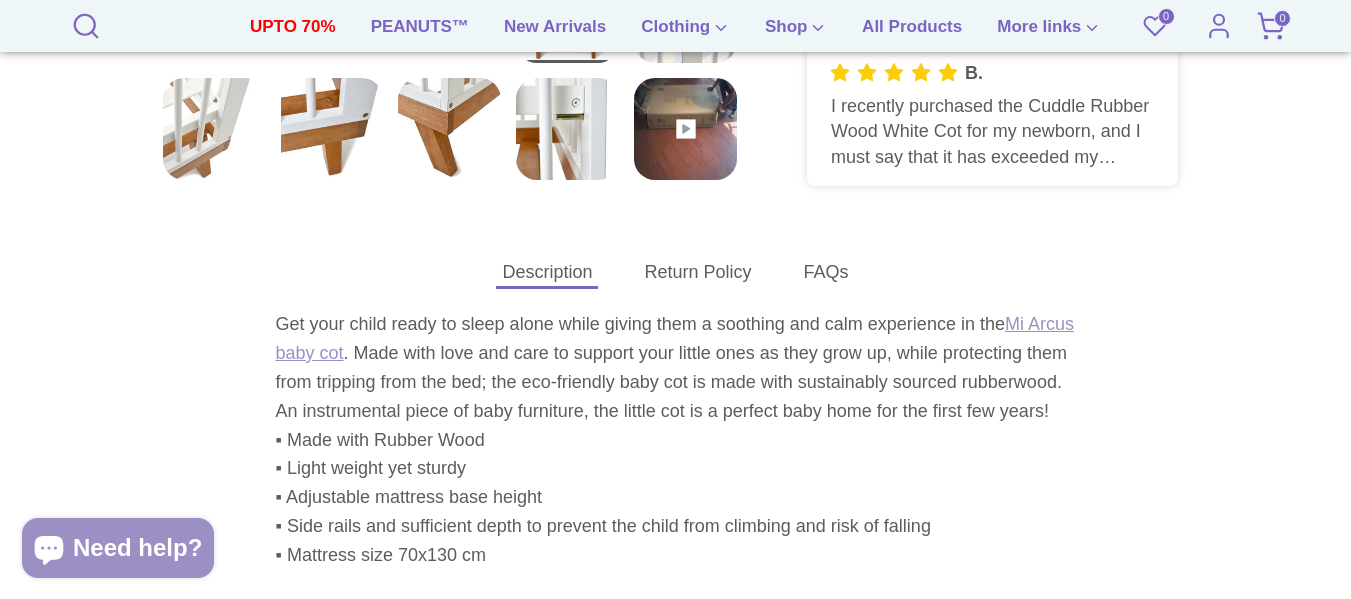 click at bounding box center [685, 129] 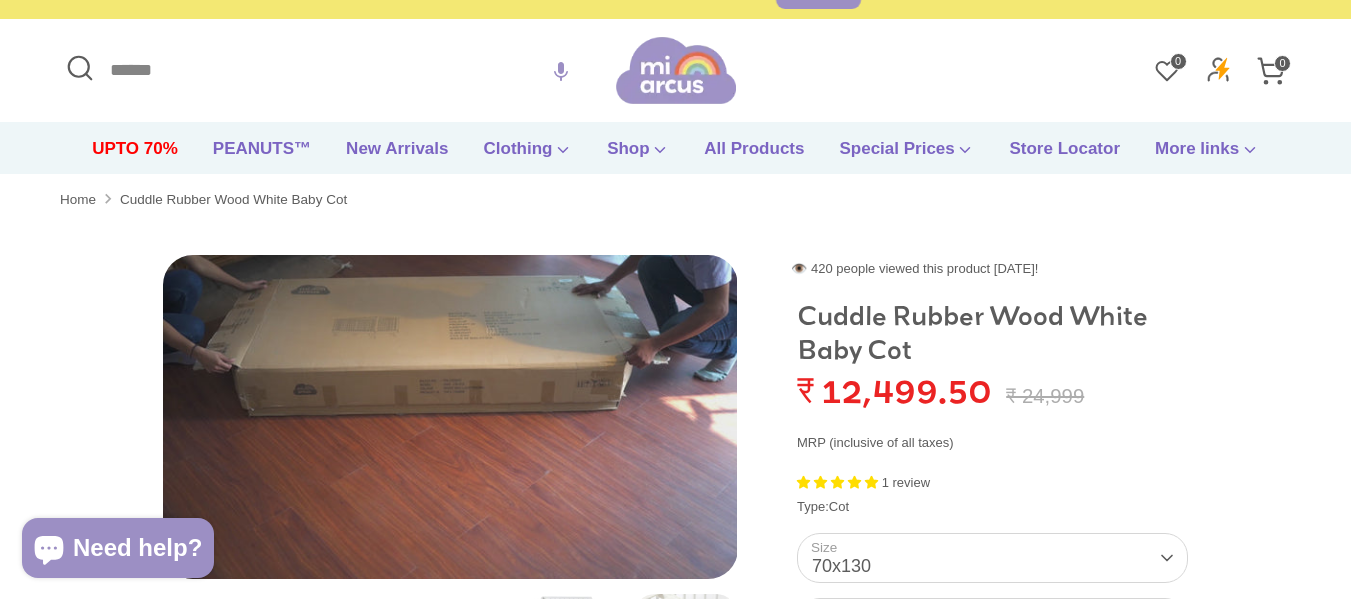 scroll, scrollTop: 0, scrollLeft: 0, axis: both 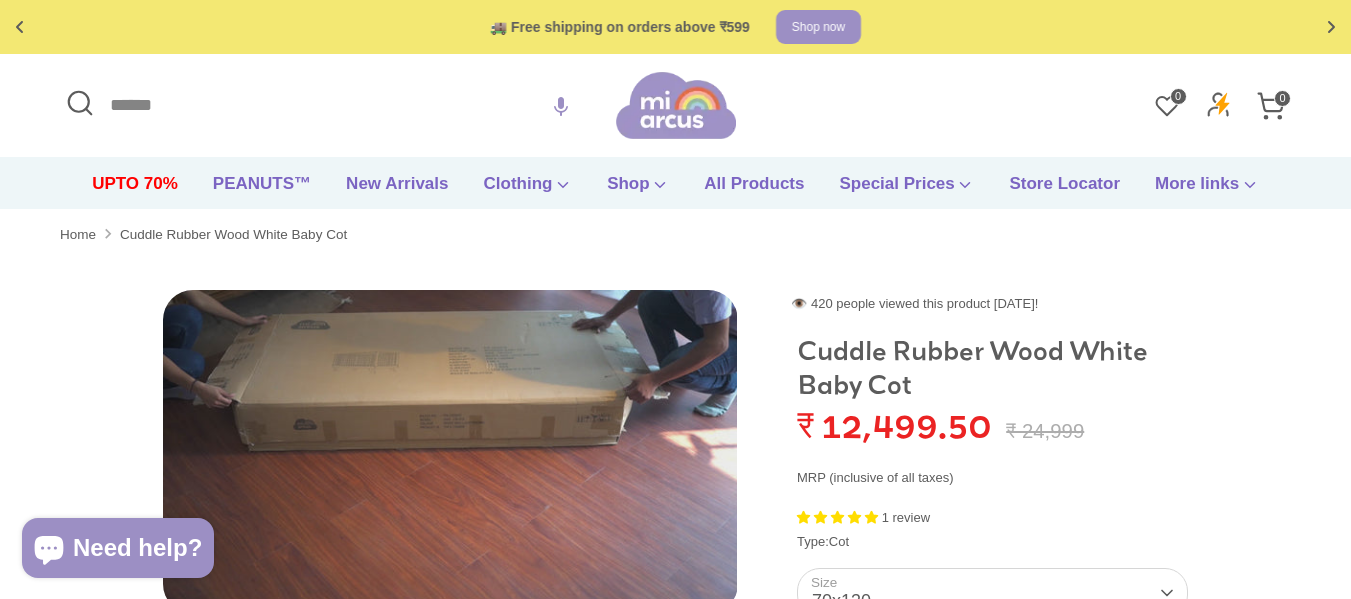 click at bounding box center [676, 105] 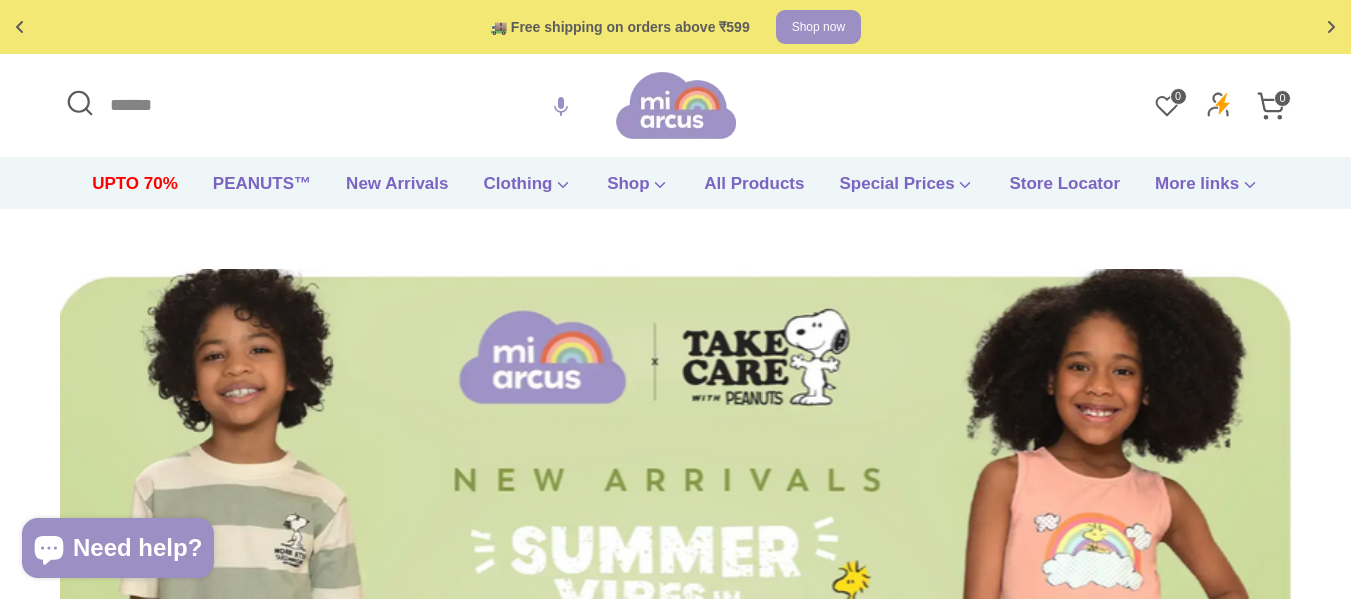 scroll, scrollTop: 0, scrollLeft: 0, axis: both 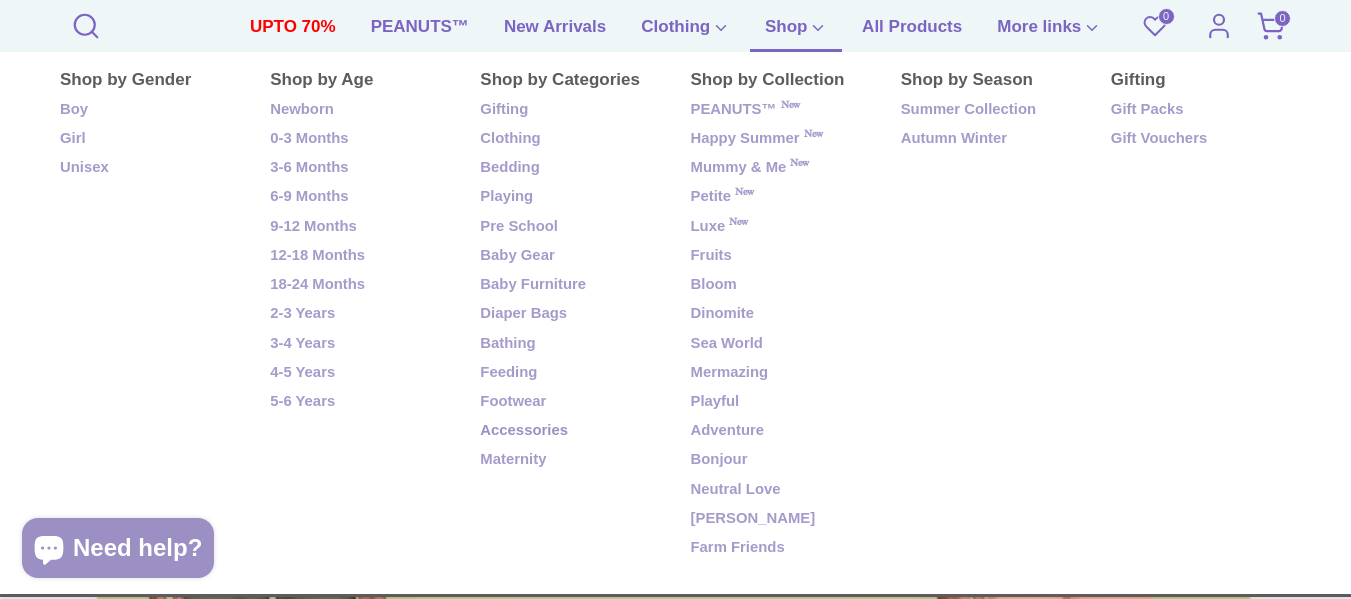 click on "Accessories" at bounding box center [570, 431] 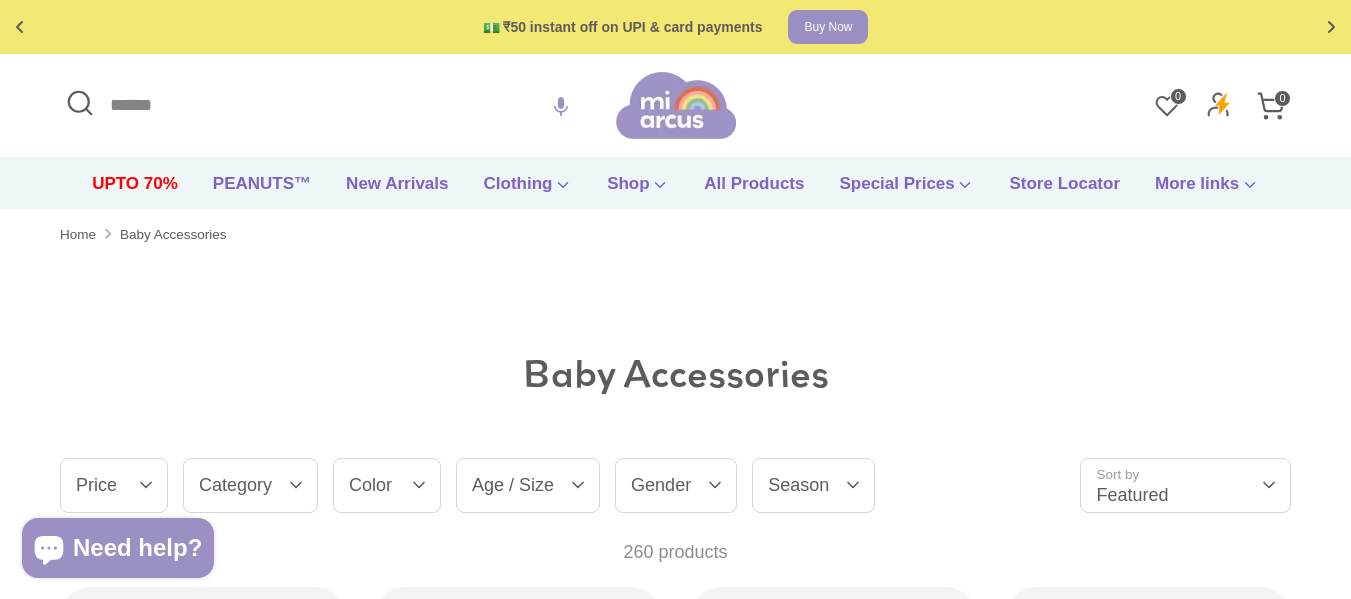 scroll, scrollTop: 0, scrollLeft: 0, axis: both 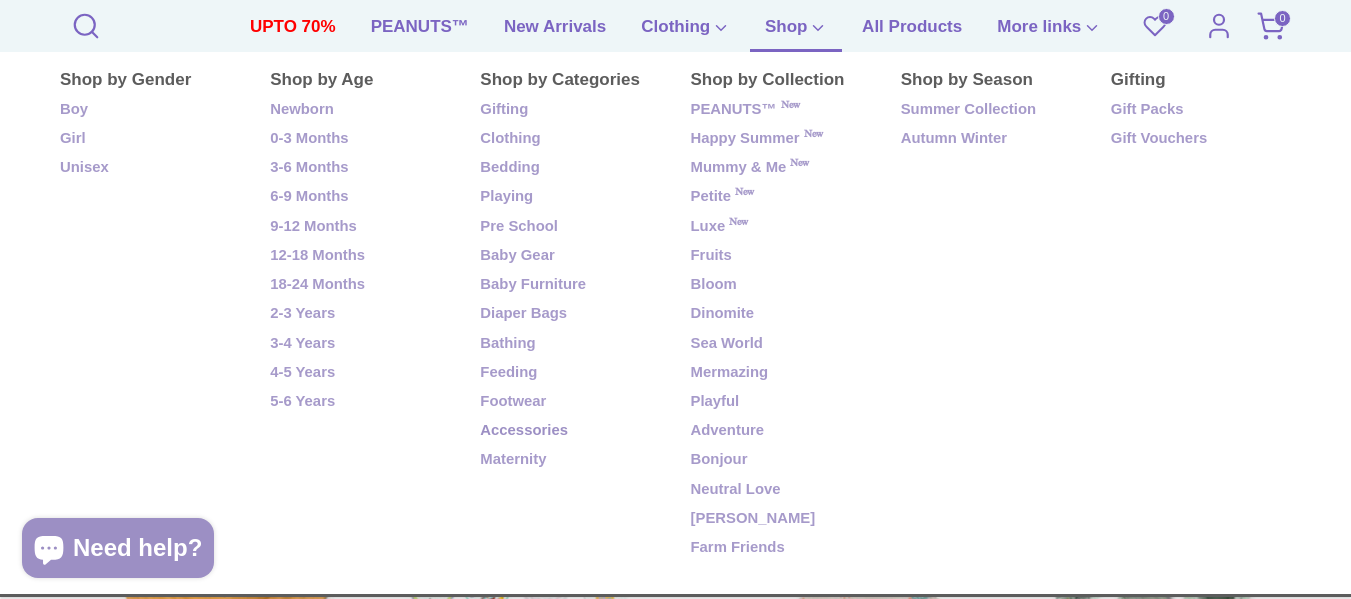 click on "Accessories" at bounding box center (570, 431) 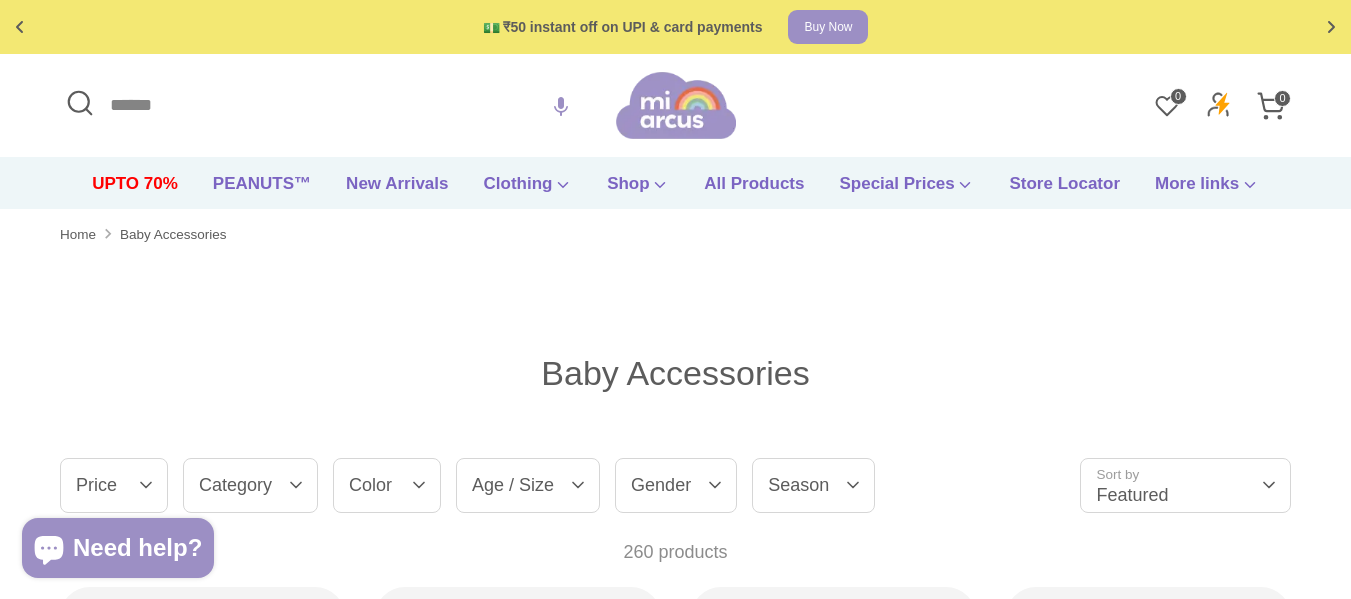 scroll, scrollTop: 0, scrollLeft: 0, axis: both 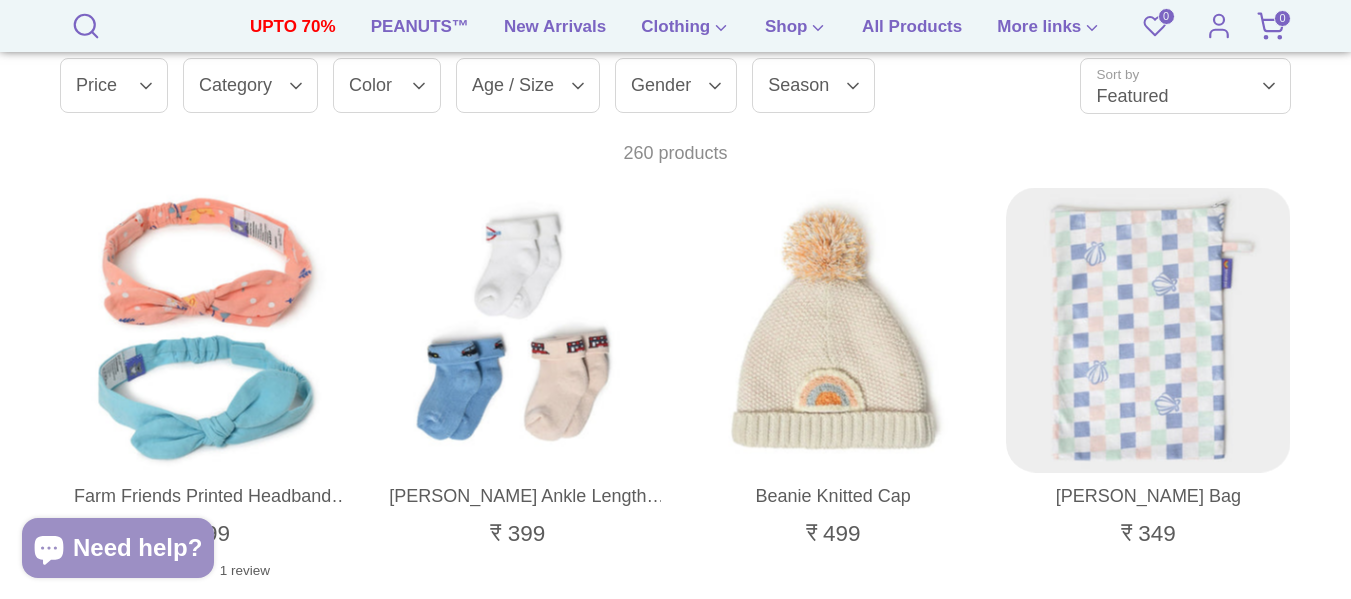 click on "Category" at bounding box center (250, 85) 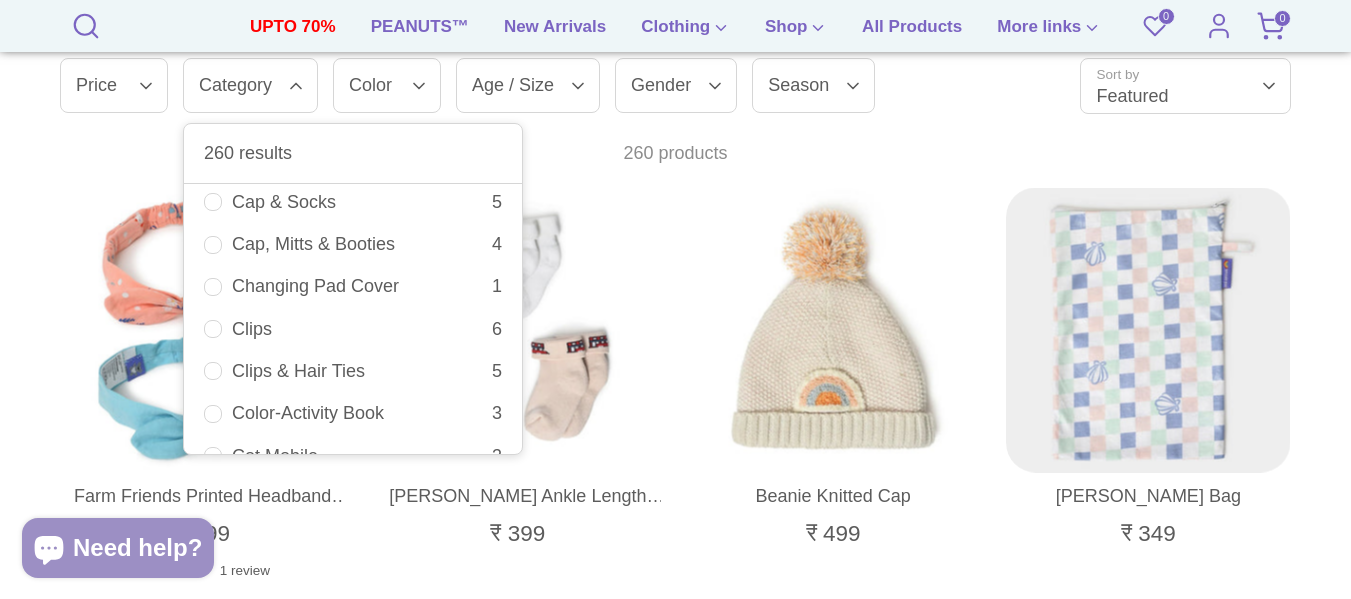 scroll, scrollTop: 600, scrollLeft: 0, axis: vertical 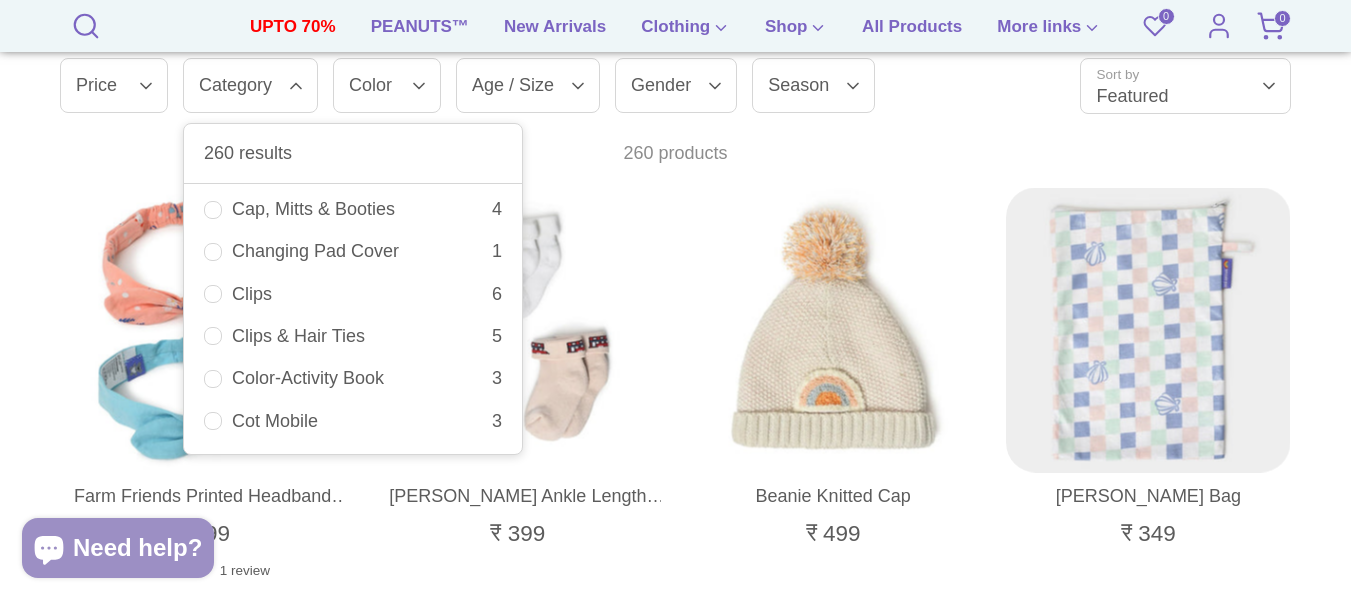 click on "Changing Pad Cover
1" at bounding box center [353, 251] 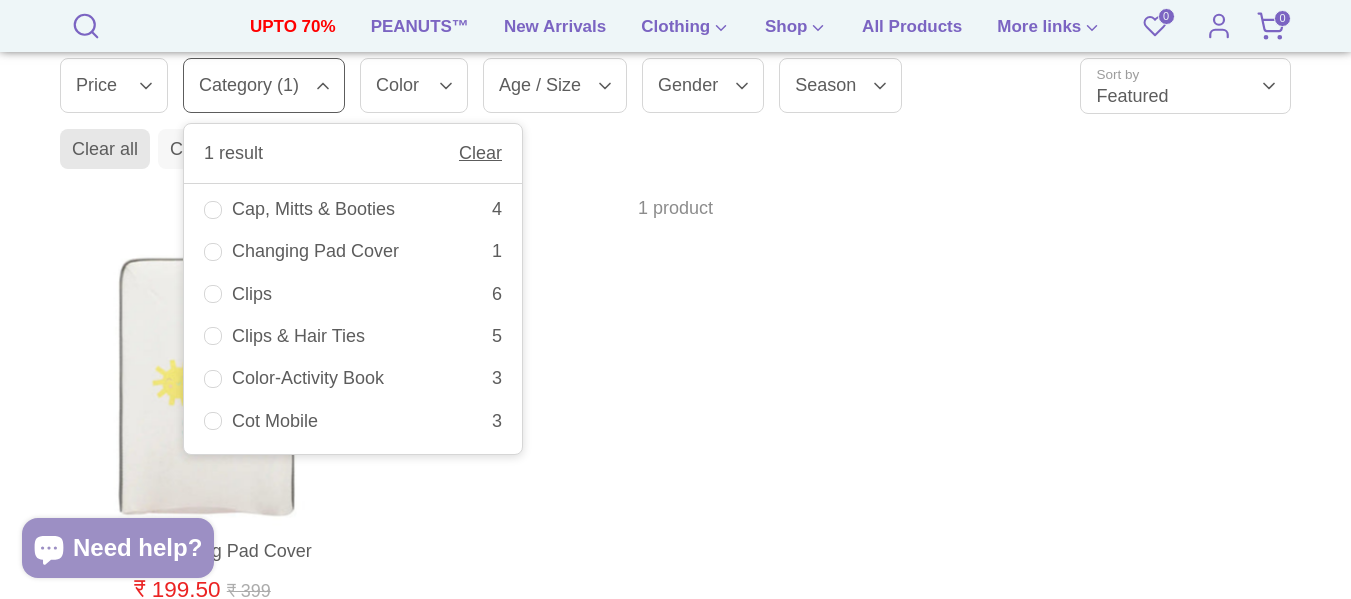 click on "Changing Pad Cover
1" at bounding box center [353, 251] 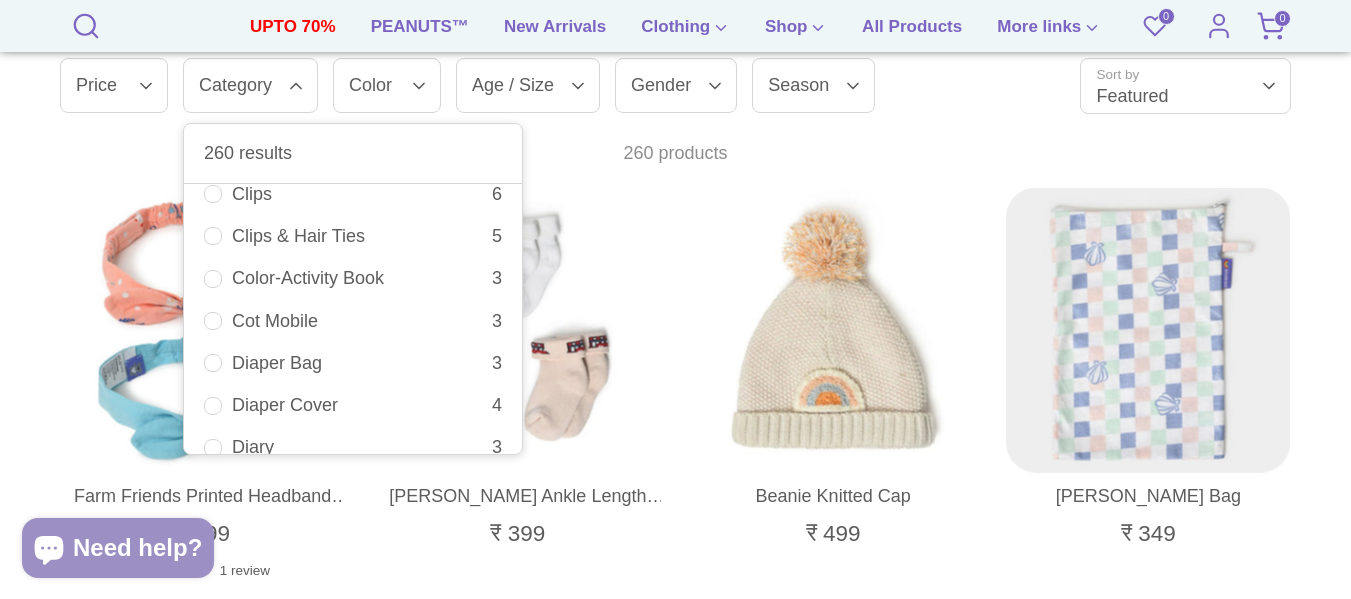 scroll, scrollTop: 800, scrollLeft: 0, axis: vertical 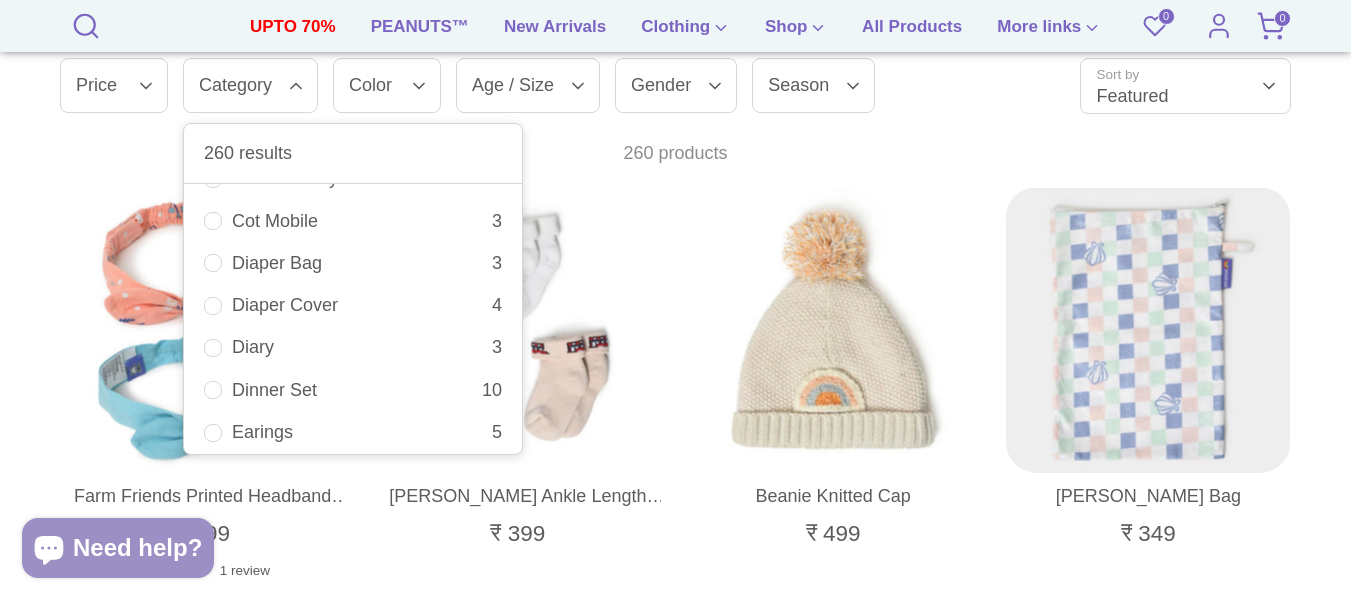 click on "Diaper Cover
4" at bounding box center [353, 305] 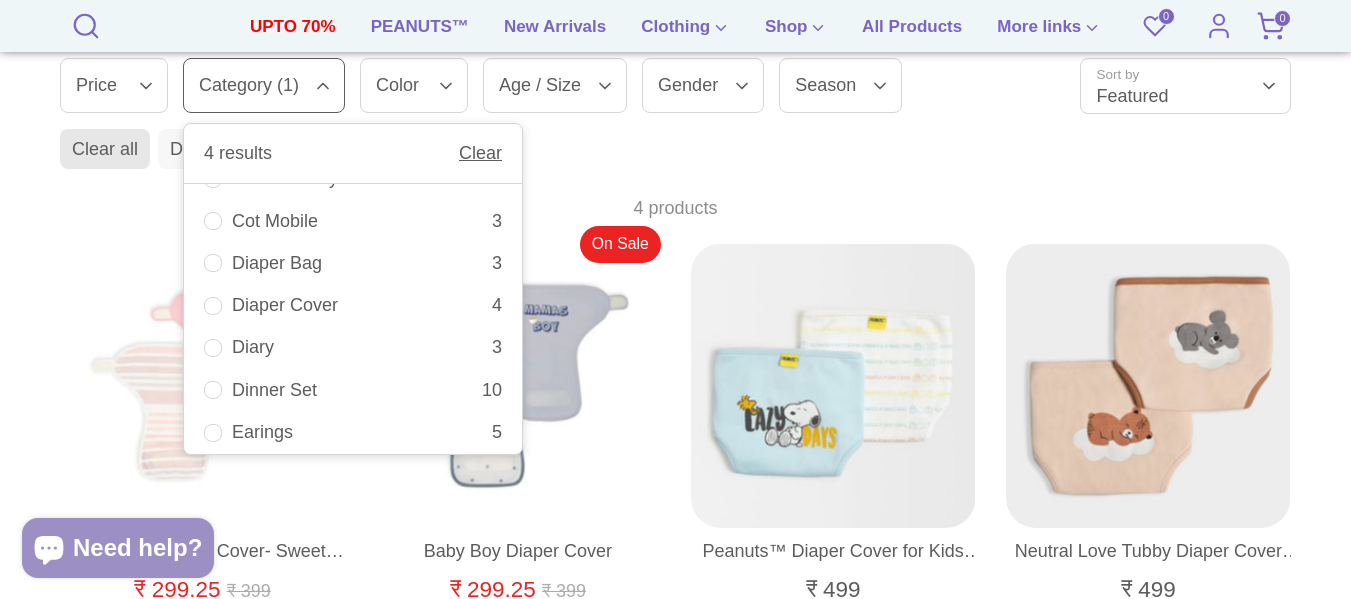 click on "Diaper Cover" at bounding box center [362, 305] 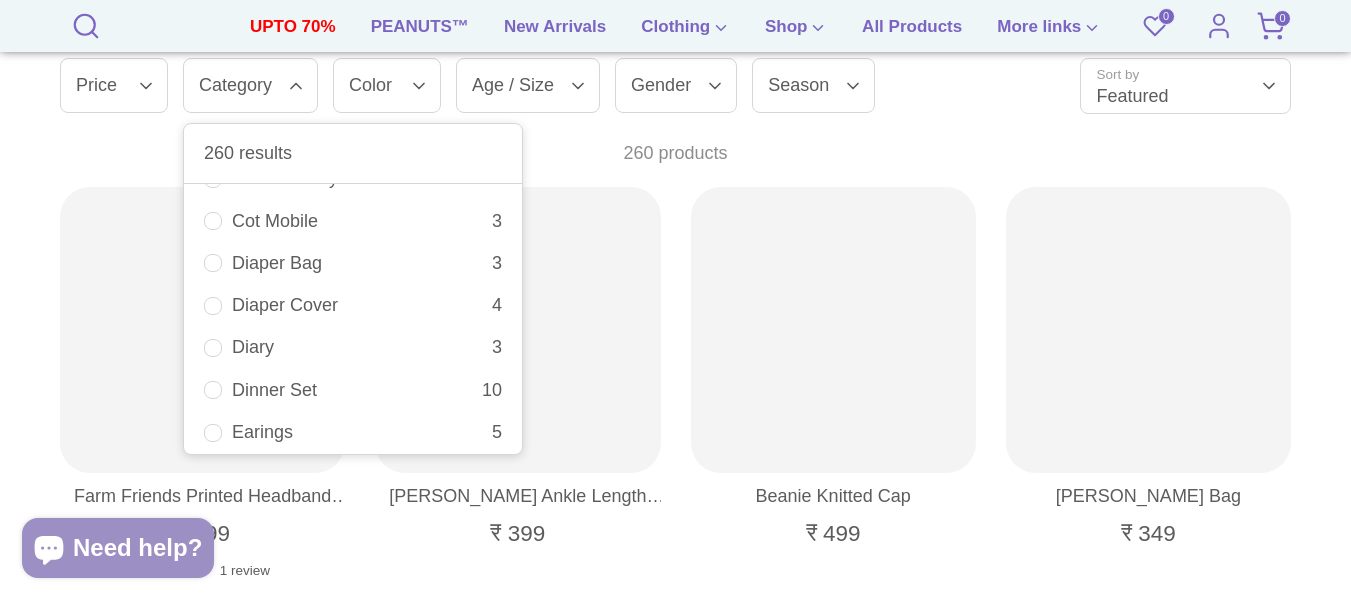 click on "Diary" at bounding box center (362, 347) 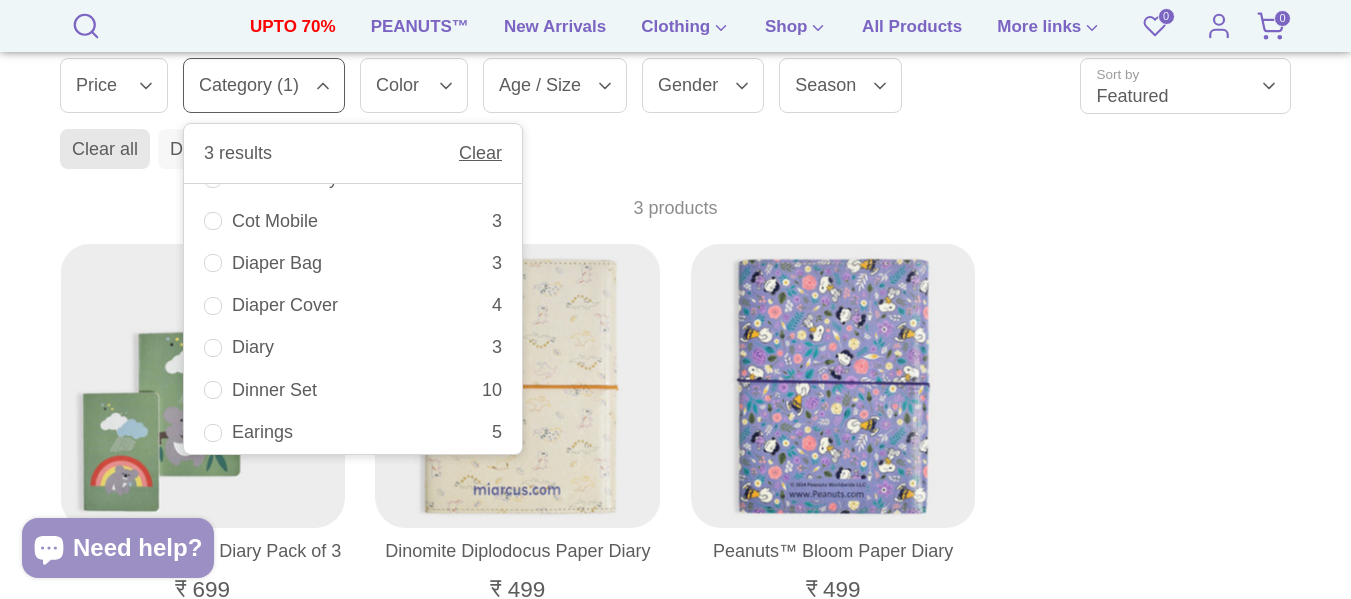 click on "Diary" at bounding box center [362, 347] 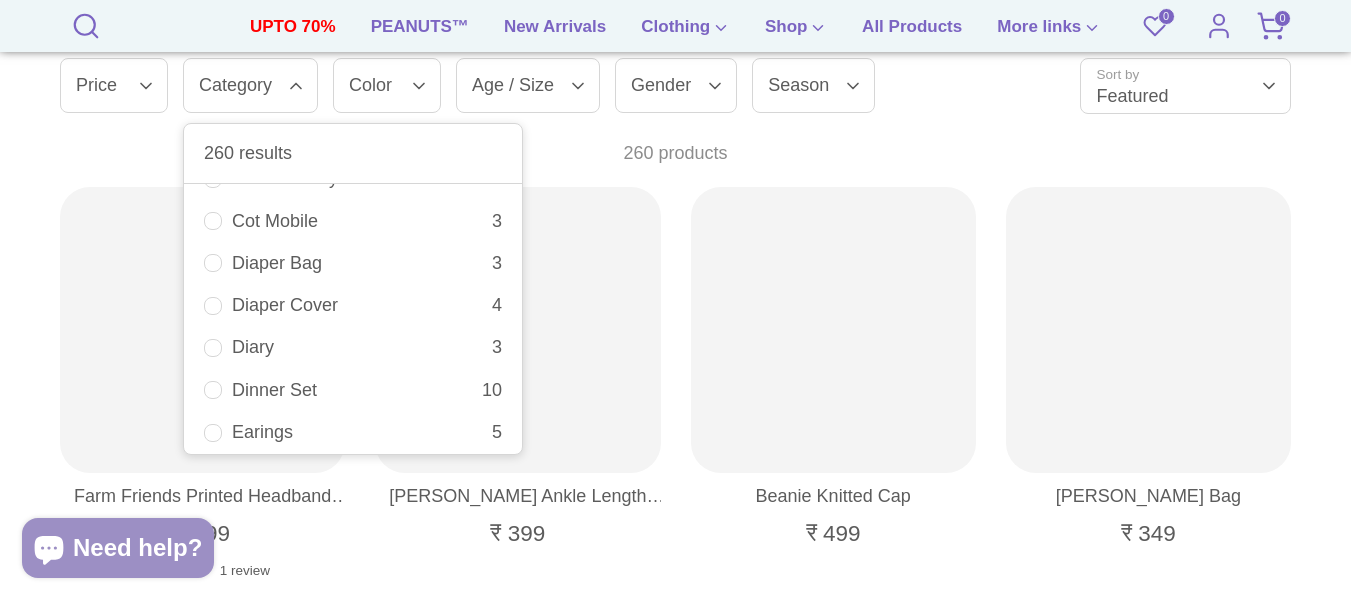 scroll, scrollTop: 900, scrollLeft: 0, axis: vertical 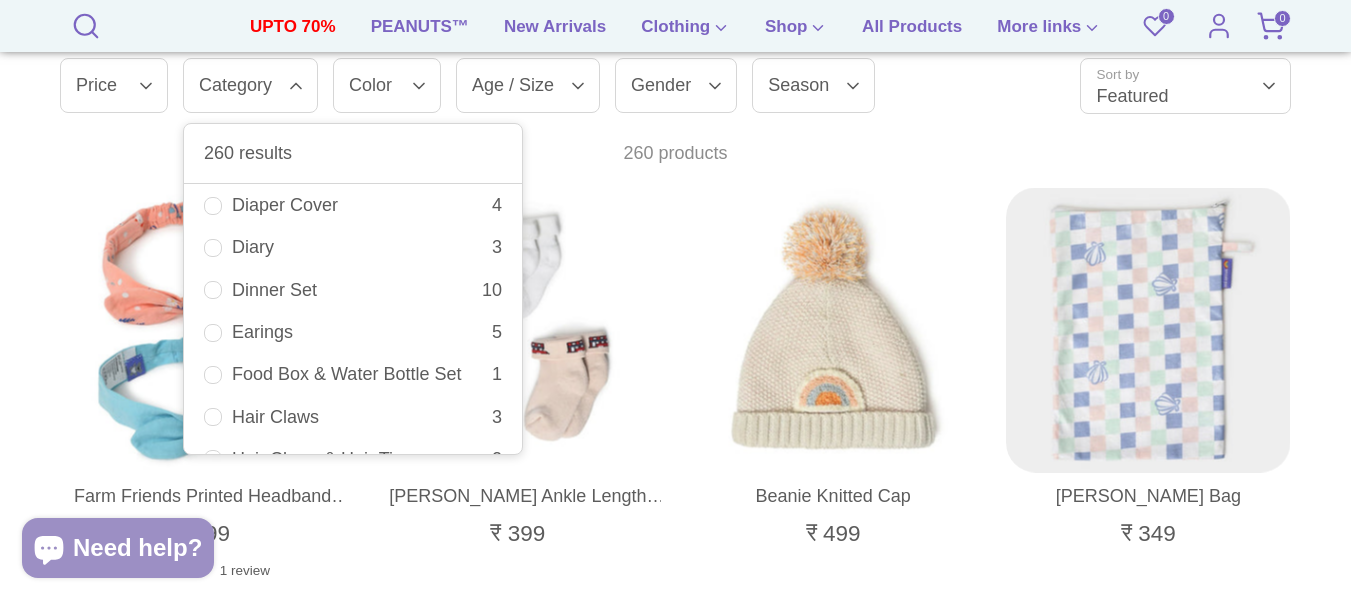 click on "Dinner Set" at bounding box center (357, 290) 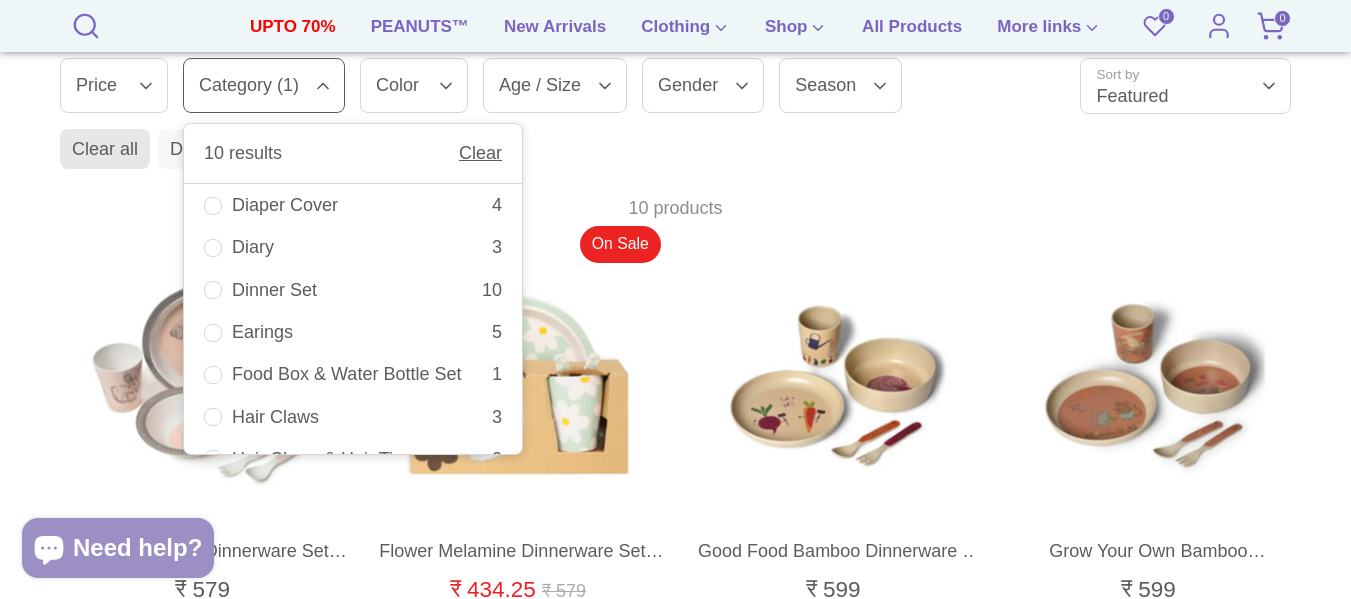 click on "Dinner Set" at bounding box center (357, 290) 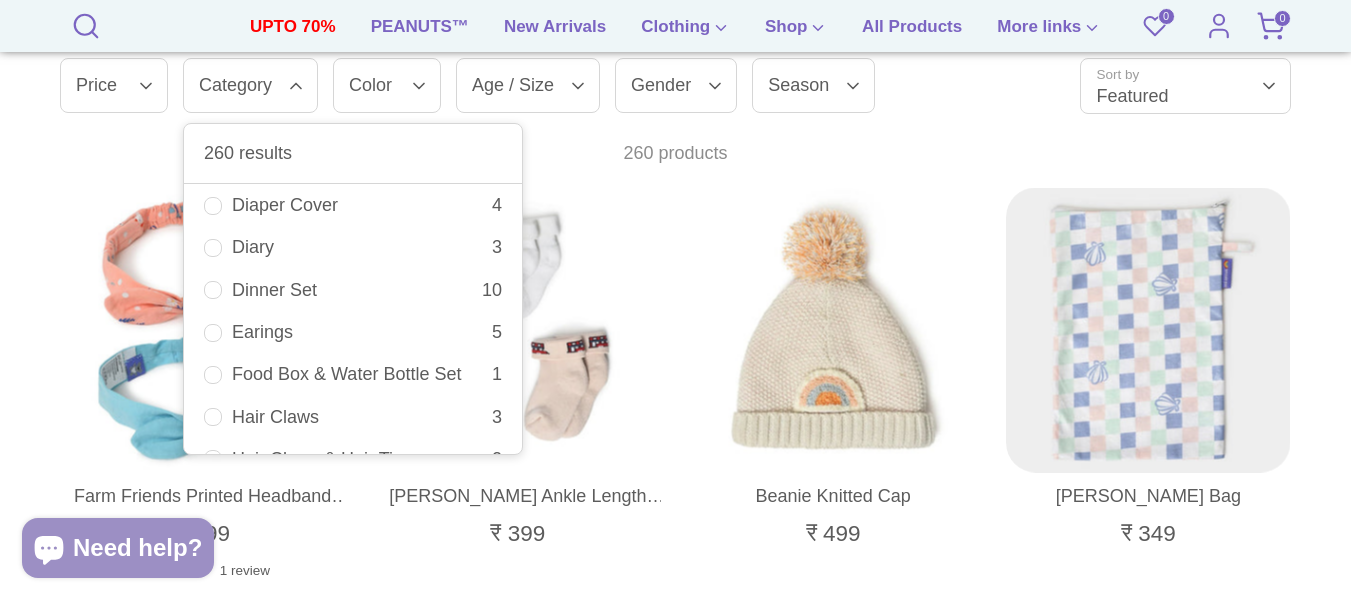 click on "Earings" at bounding box center [362, 332] 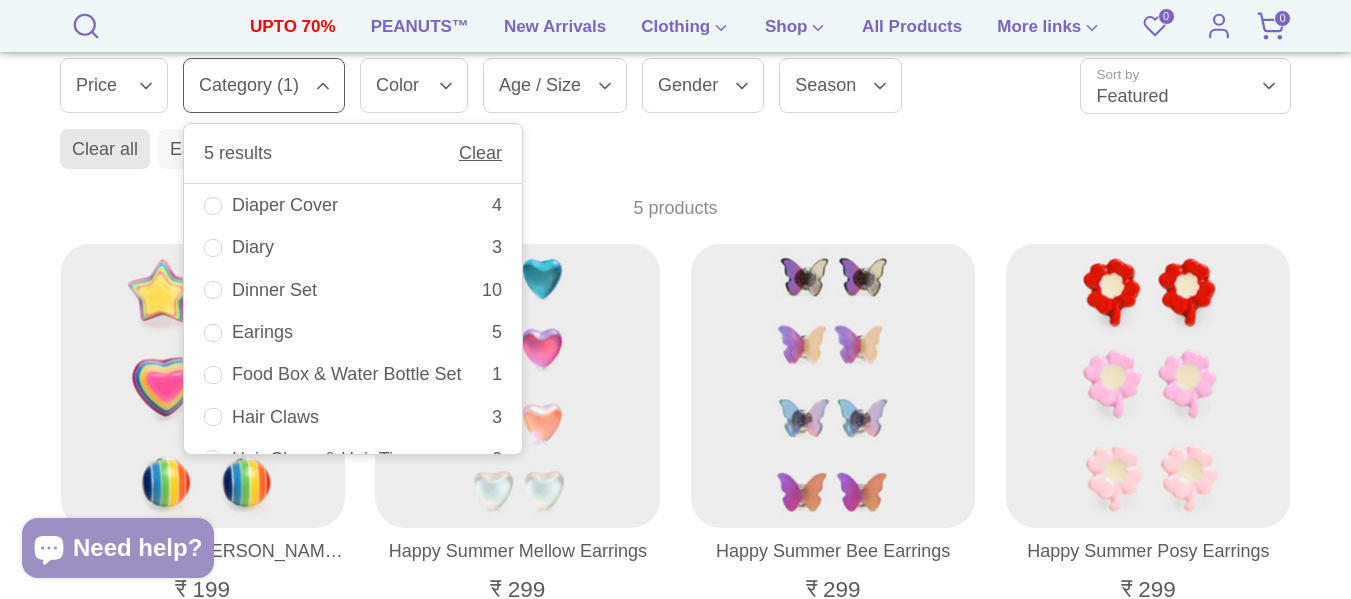 click on "Earings" at bounding box center (362, 332) 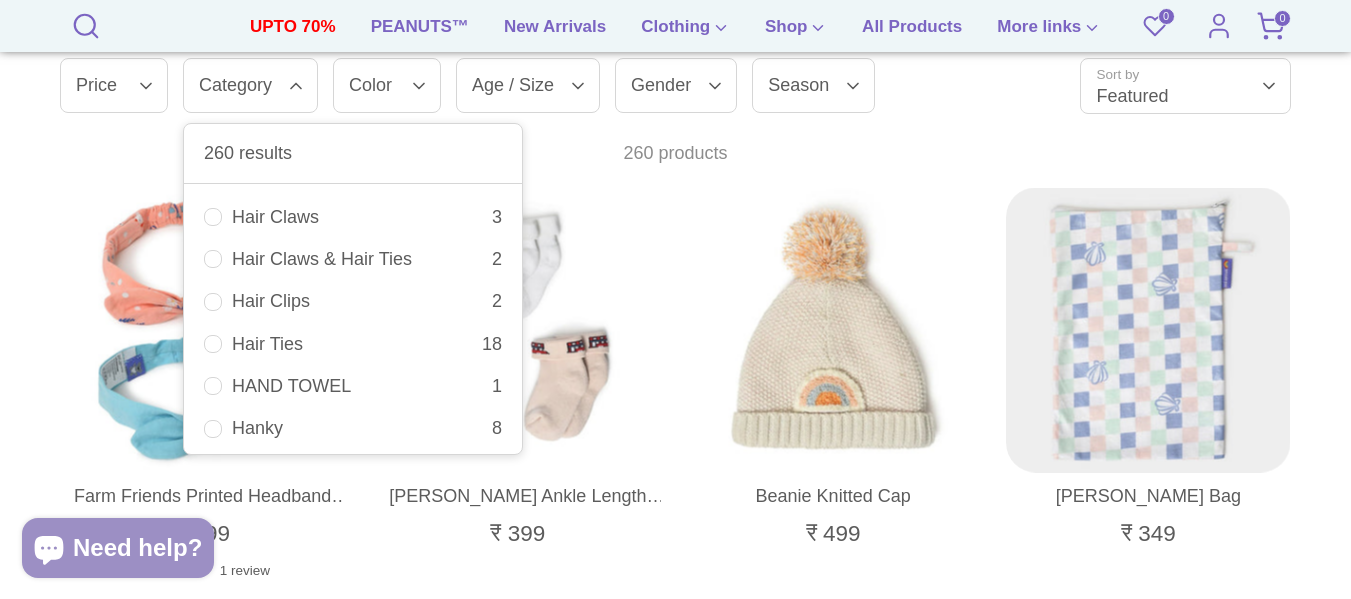 scroll, scrollTop: 1200, scrollLeft: 0, axis: vertical 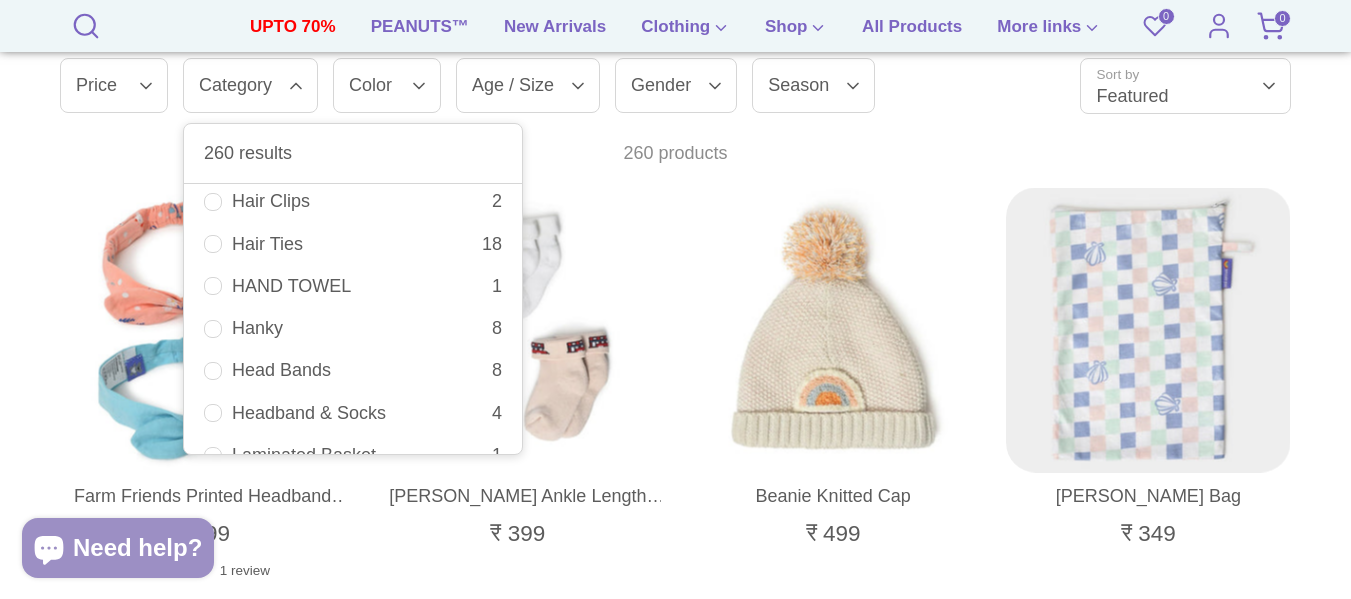 click on "HAND TOWEL" at bounding box center [362, 286] 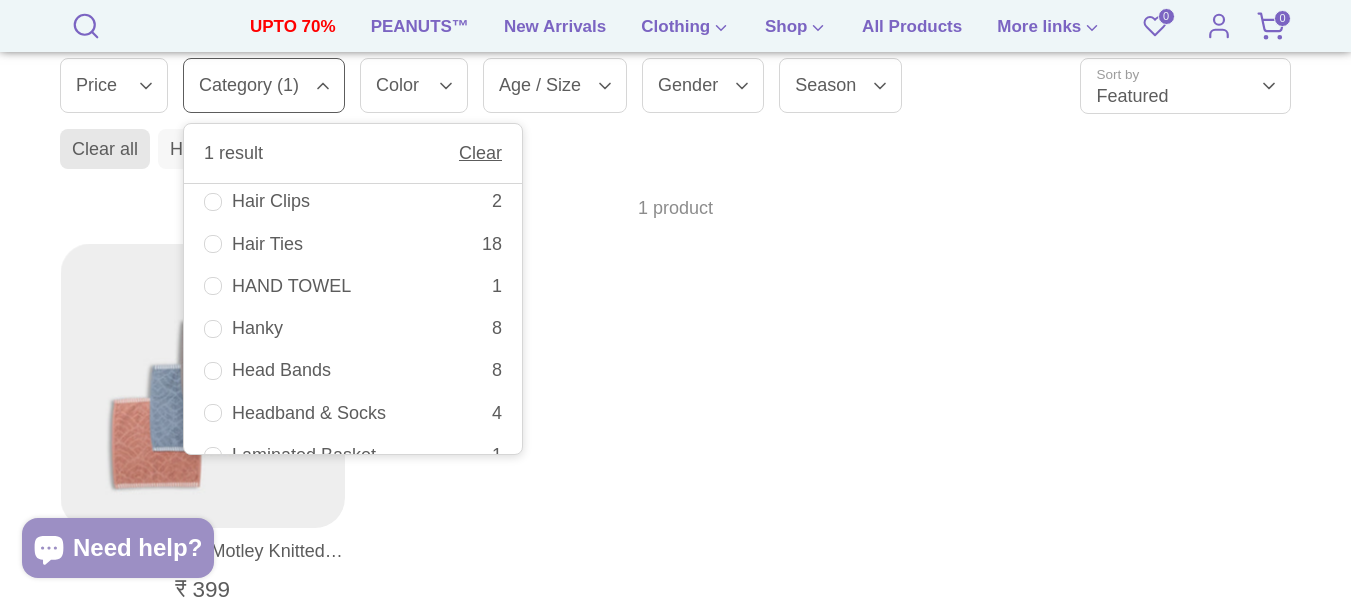 click on "HAND TOWEL" at bounding box center [362, 286] 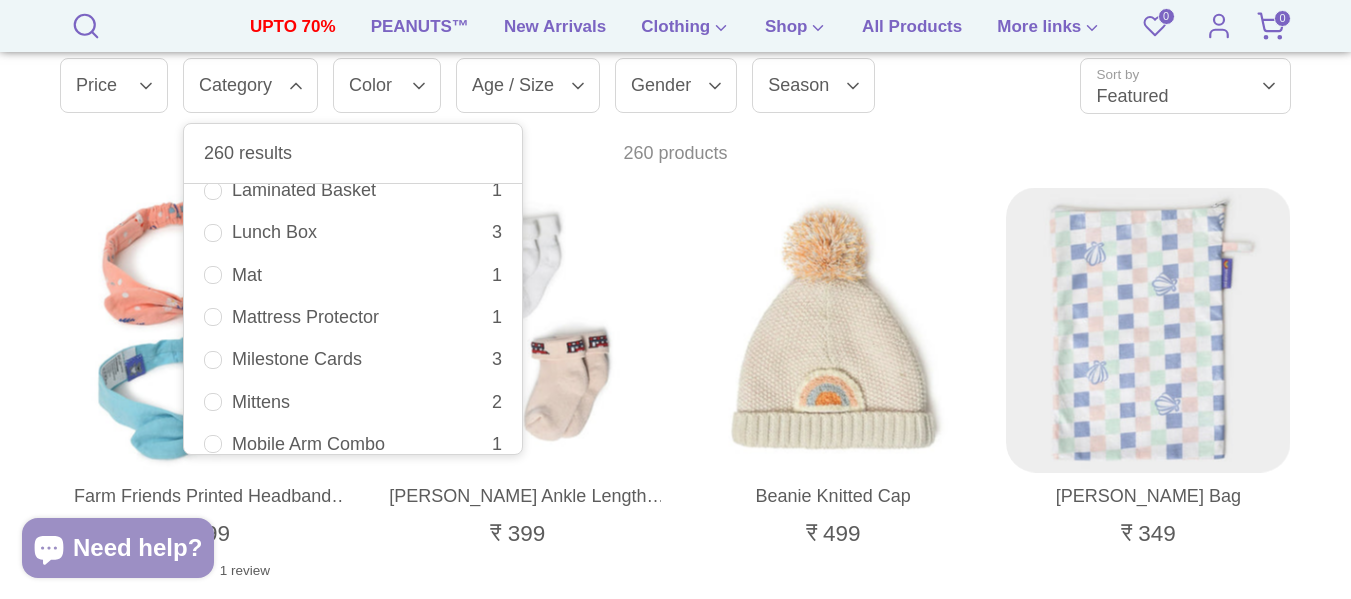 scroll, scrollTop: 1500, scrollLeft: 0, axis: vertical 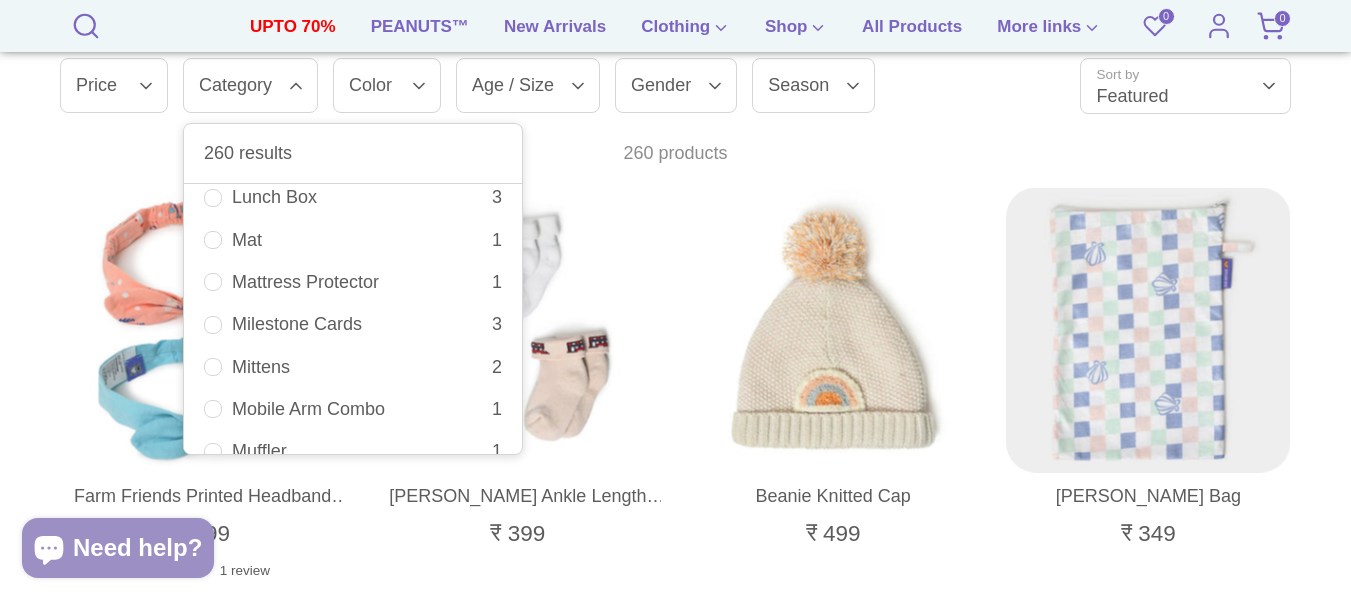 click on "Mattress Protector" at bounding box center (362, 282) 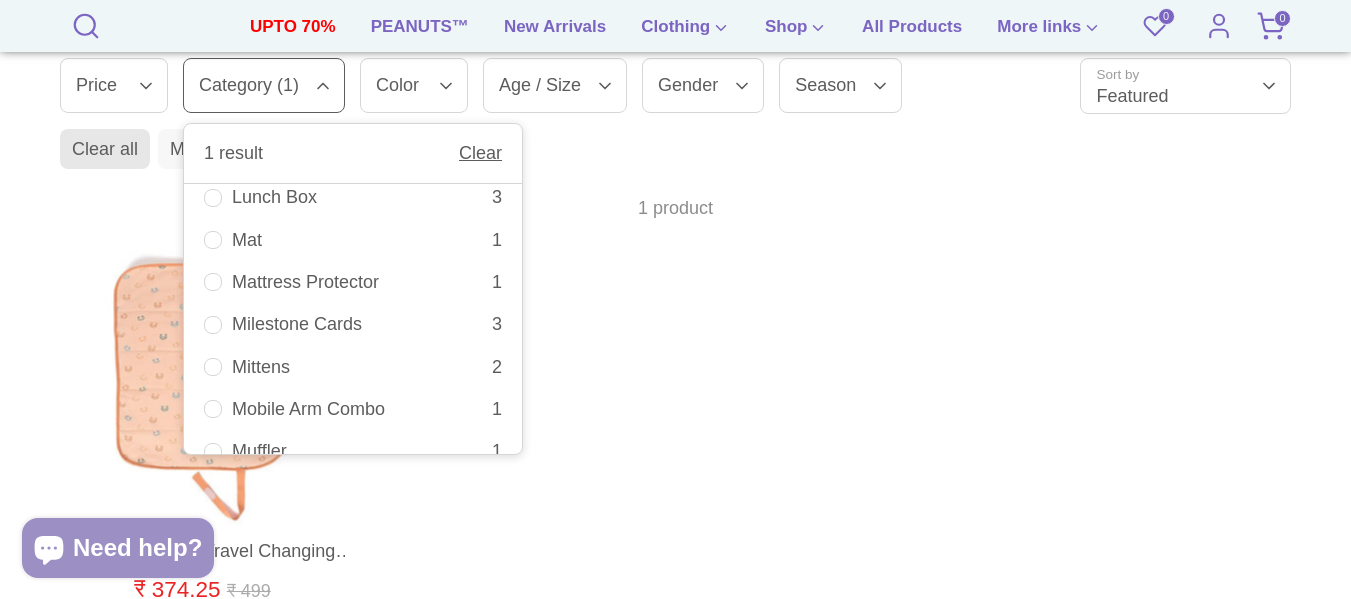 click on "Mattress Protector" at bounding box center (362, 282) 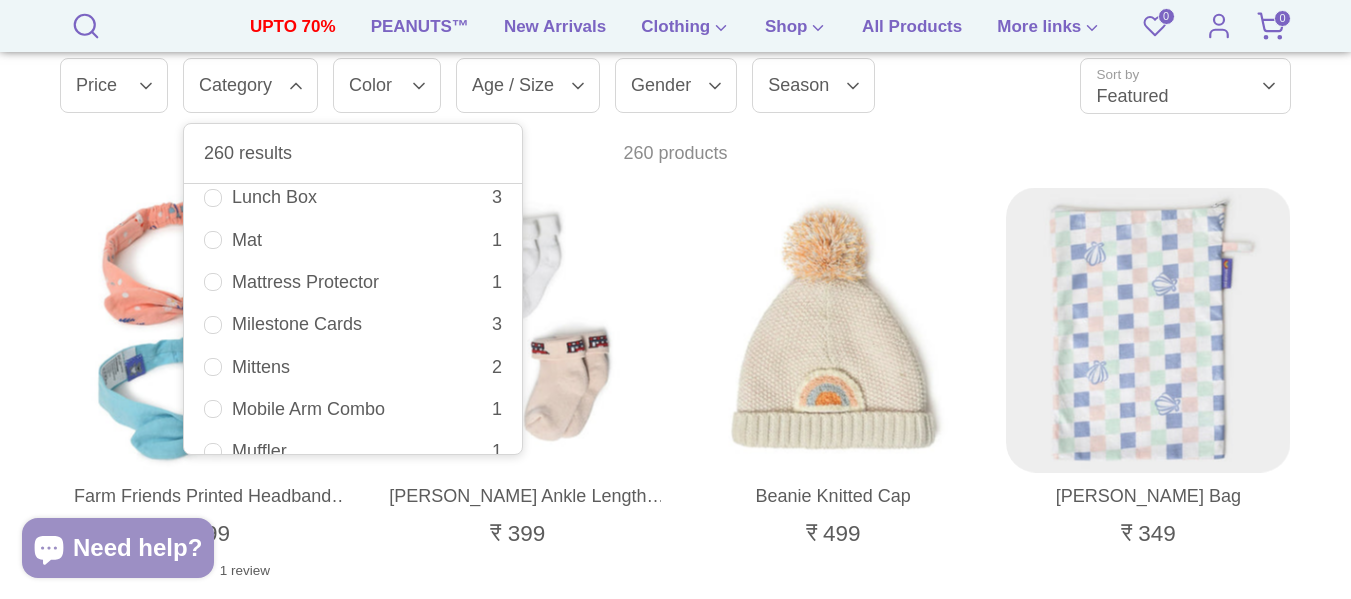 click on "Milestone Cards" at bounding box center [362, 324] 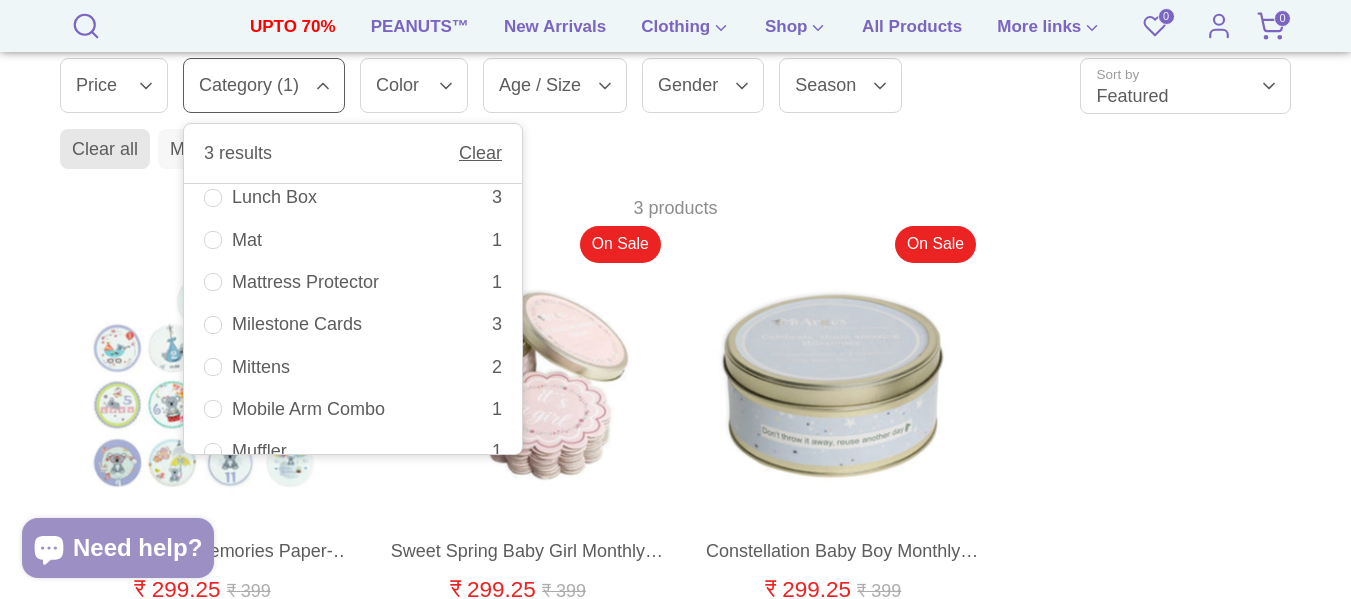 click on "Milestone Cards" at bounding box center [362, 324] 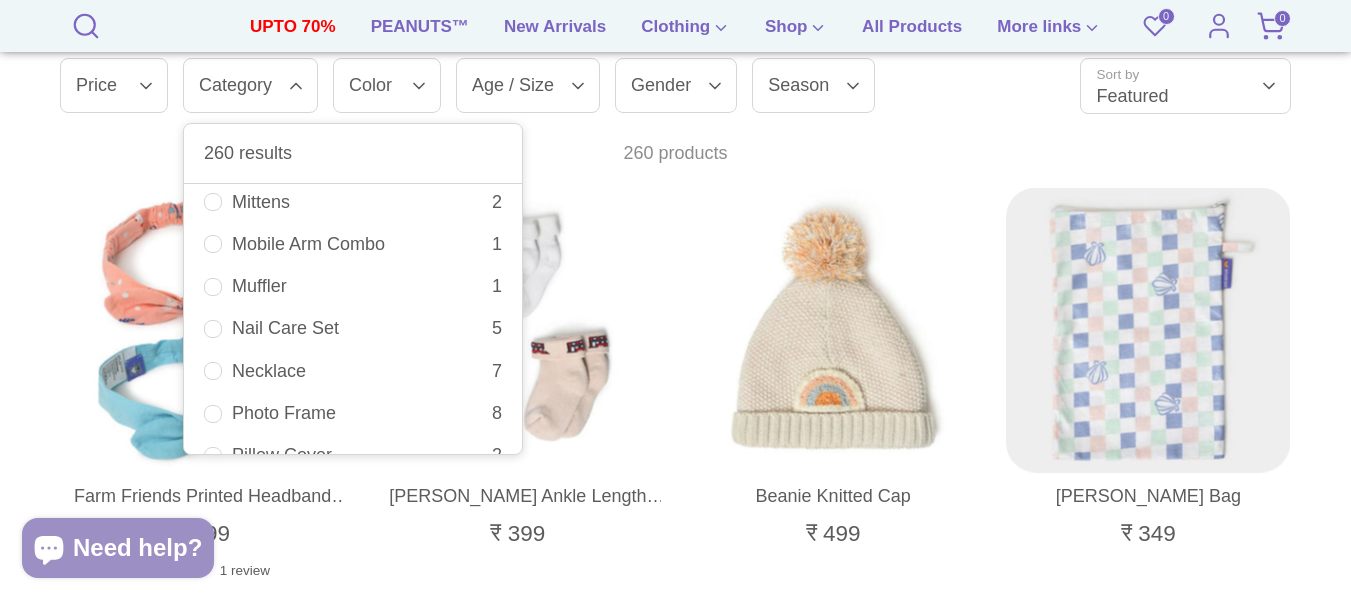 scroll, scrollTop: 1700, scrollLeft: 0, axis: vertical 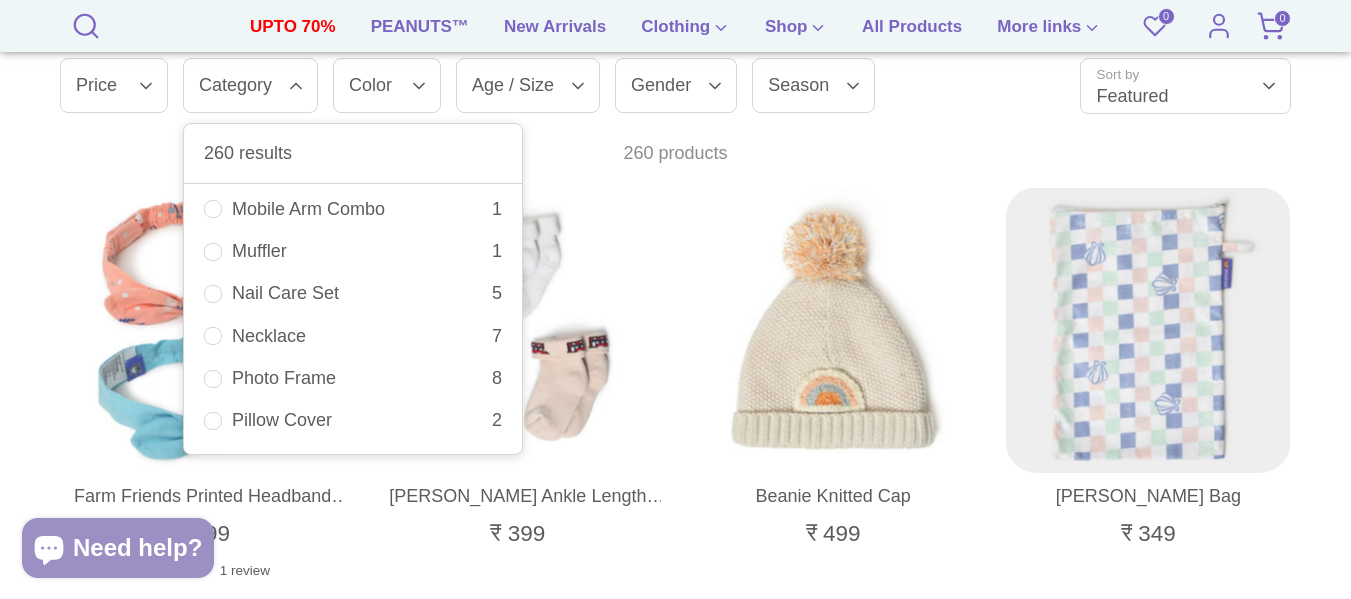 click on "Muffler" at bounding box center (362, 251) 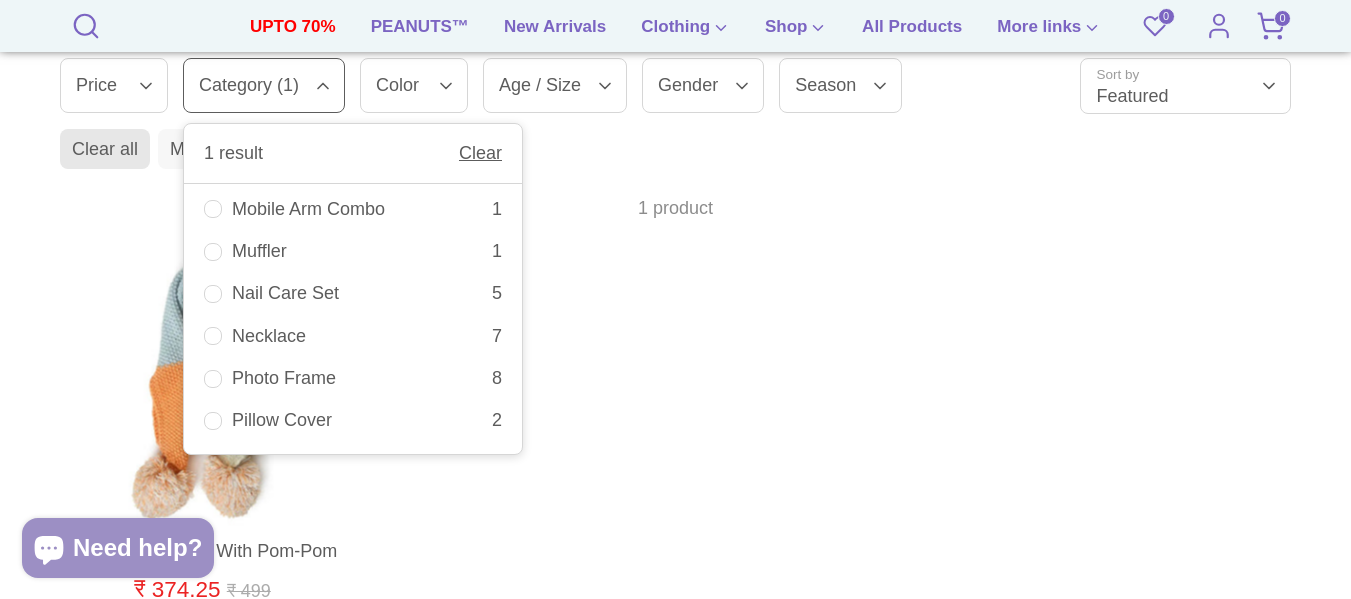 click on "Muffler" at bounding box center (362, 251) 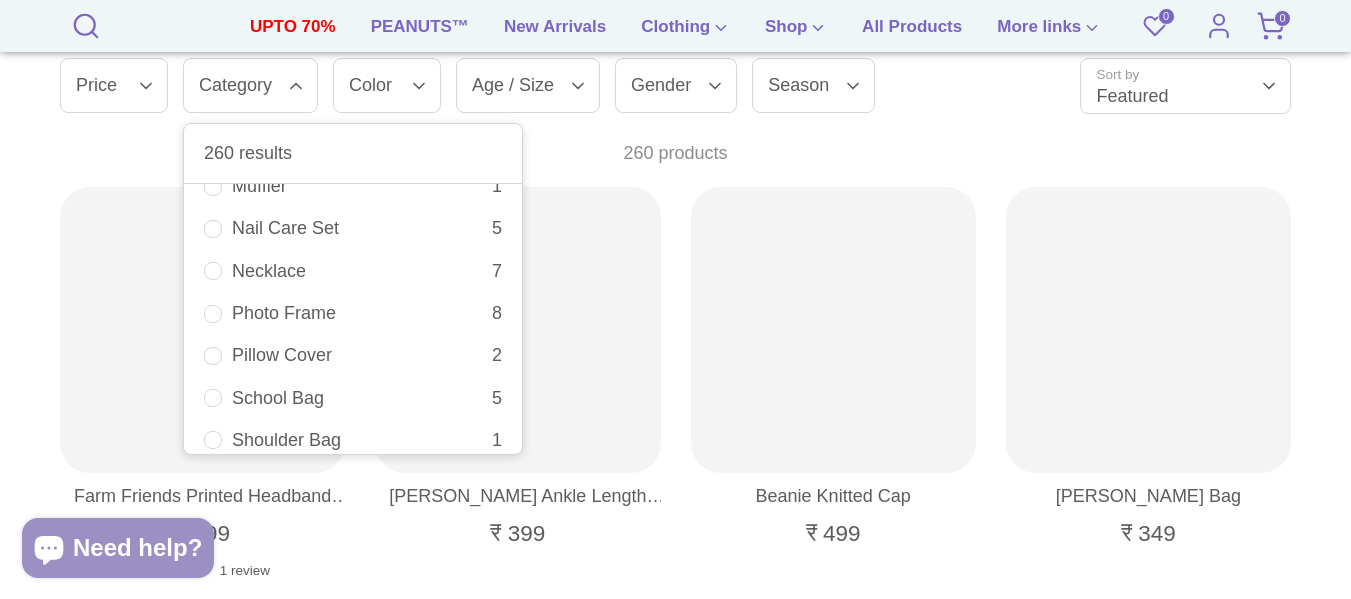 scroll, scrollTop: 1800, scrollLeft: 0, axis: vertical 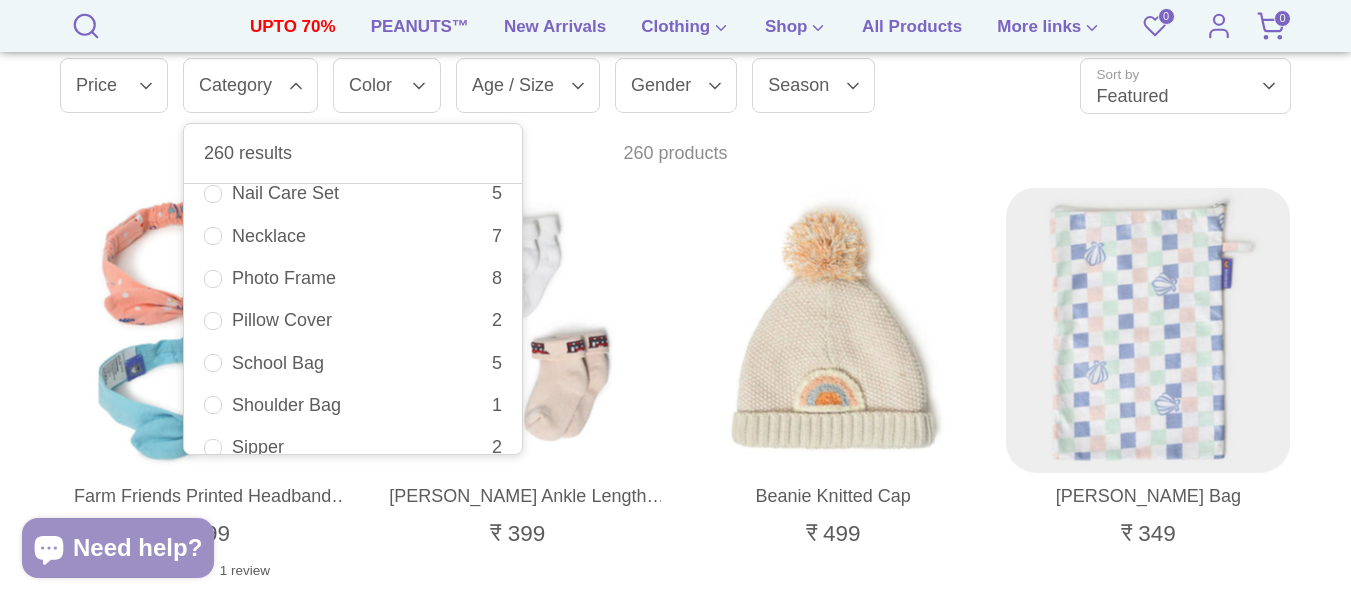 click on "Necklace" at bounding box center (362, 236) 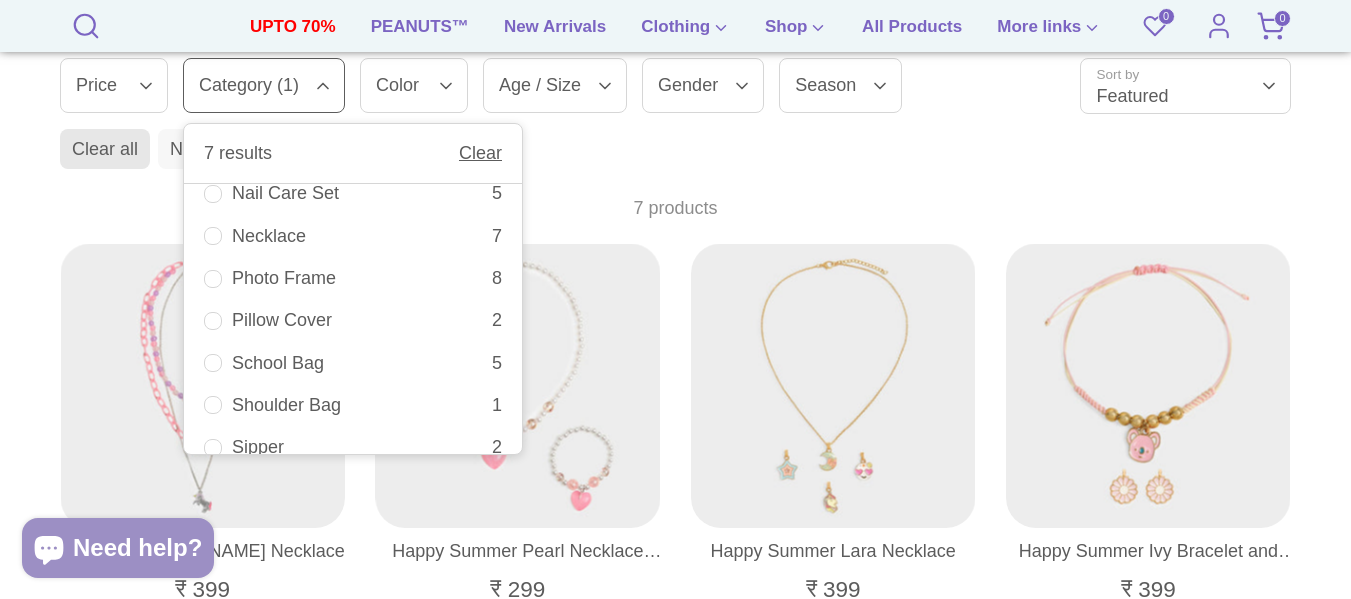 click on "Necklace" at bounding box center (362, 236) 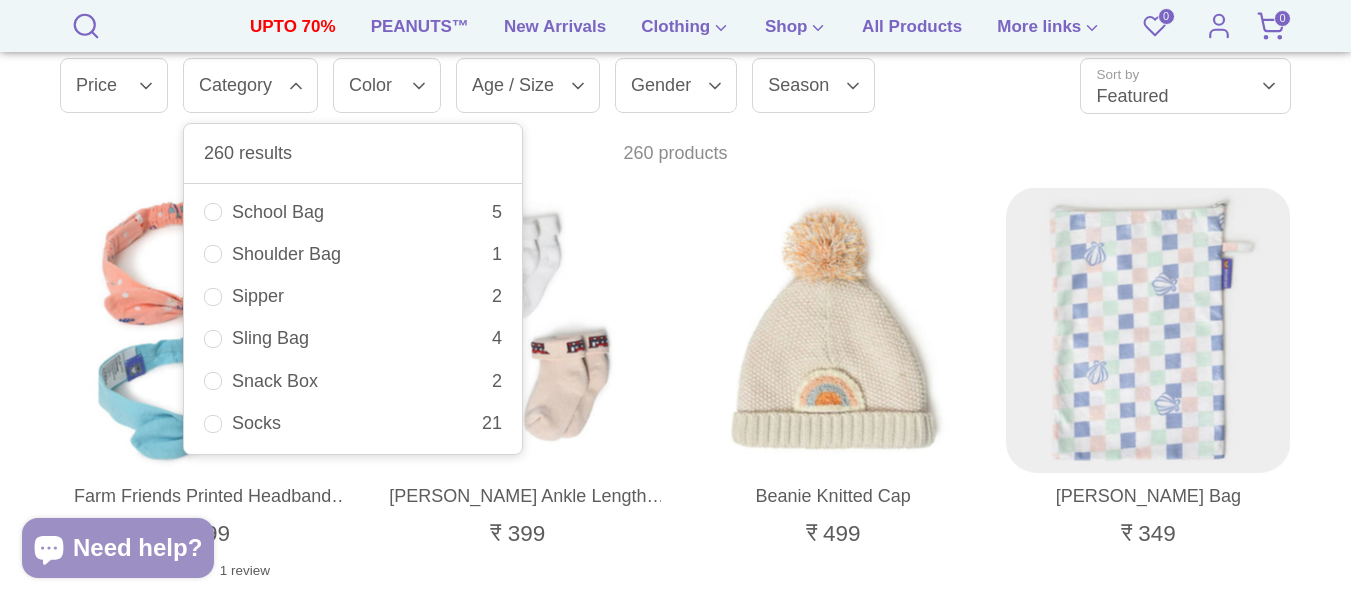 scroll, scrollTop: 2000, scrollLeft: 0, axis: vertical 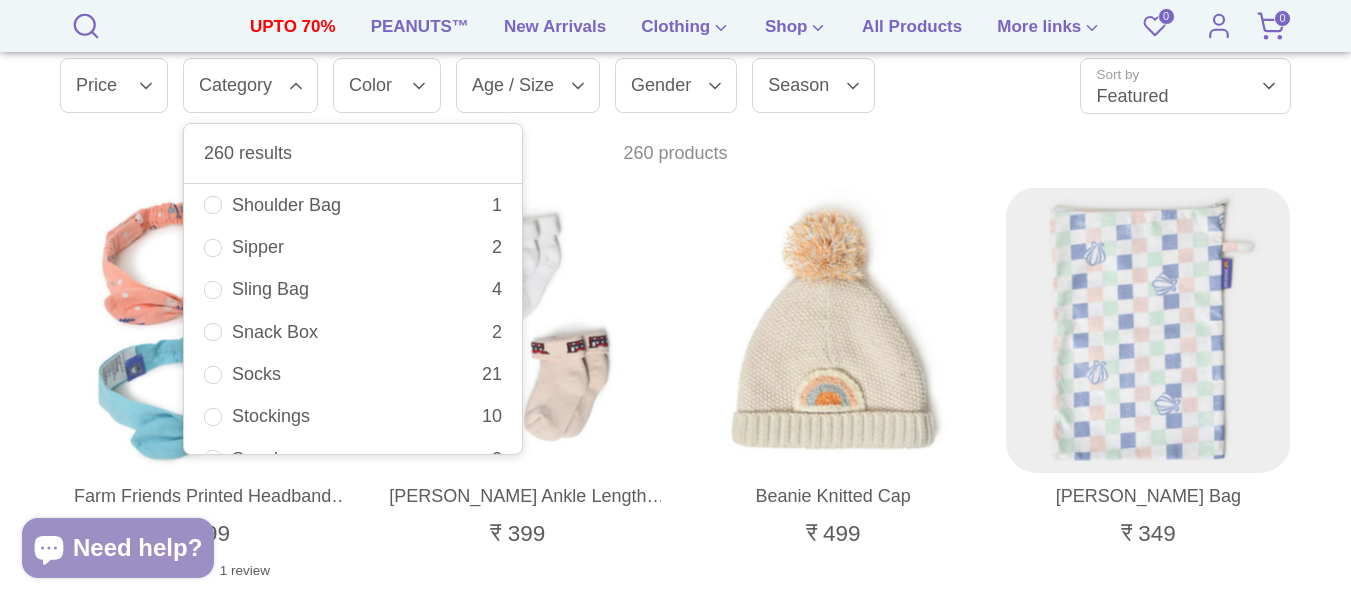click on "Snack Box" at bounding box center [362, 332] 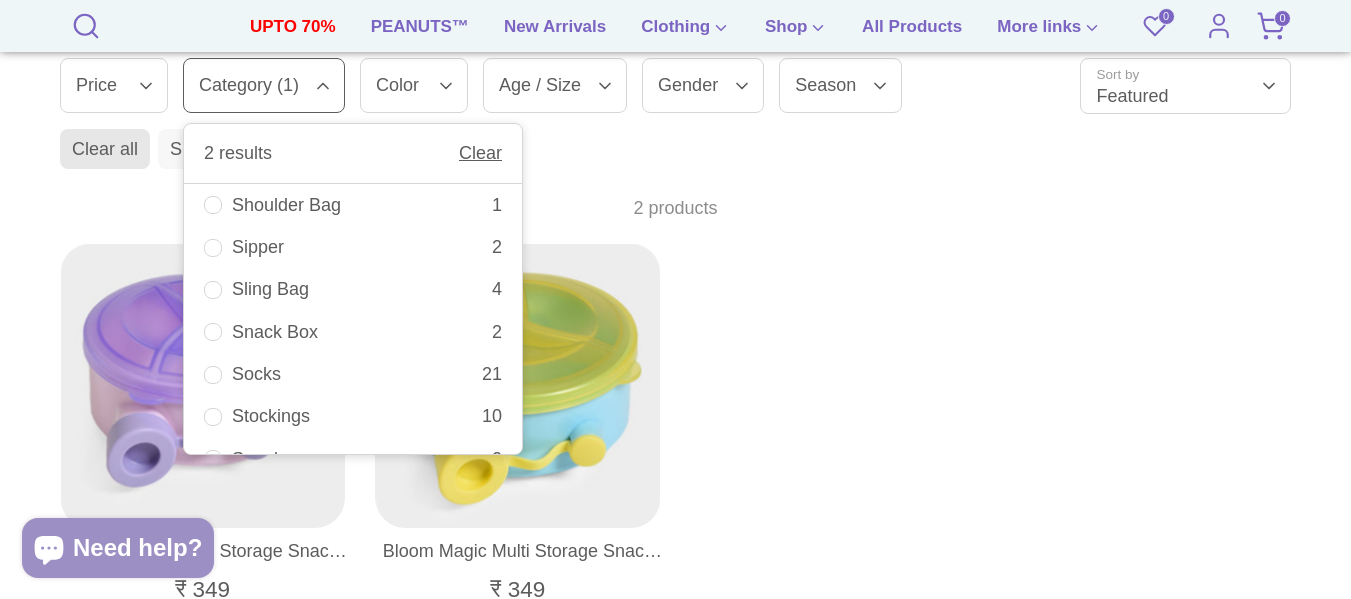 click on "Snack Box" at bounding box center (362, 332) 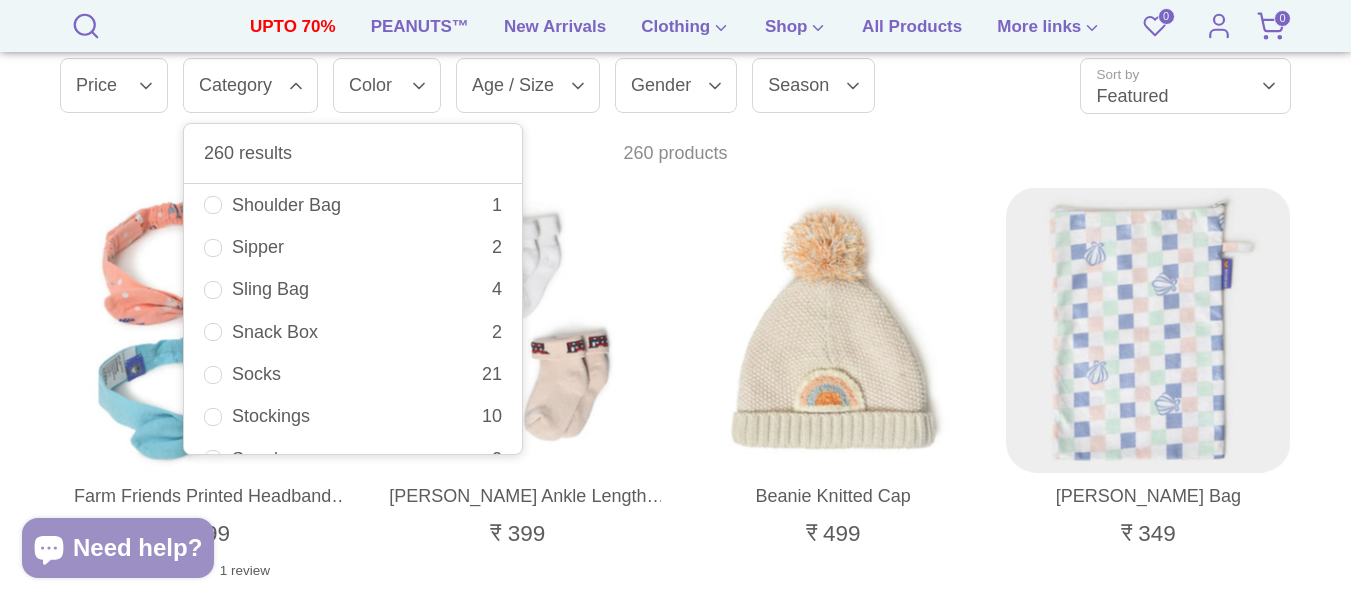 scroll, scrollTop: 2100, scrollLeft: 0, axis: vertical 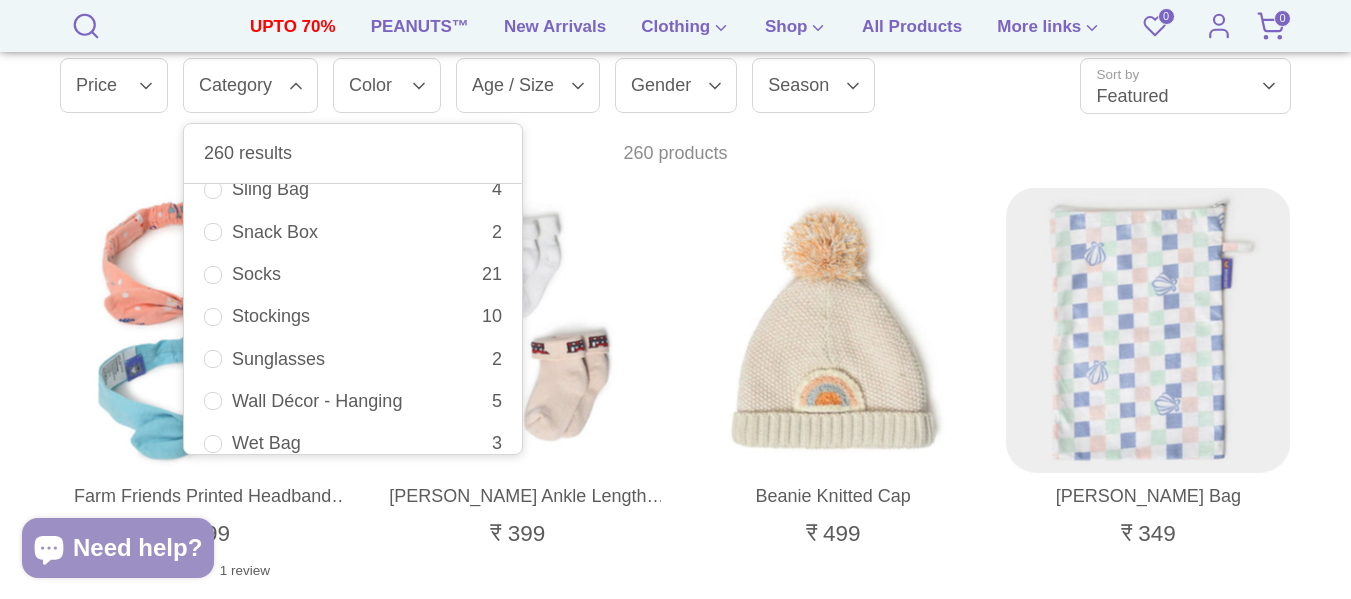 click on "Sunglasses" at bounding box center (362, 359) 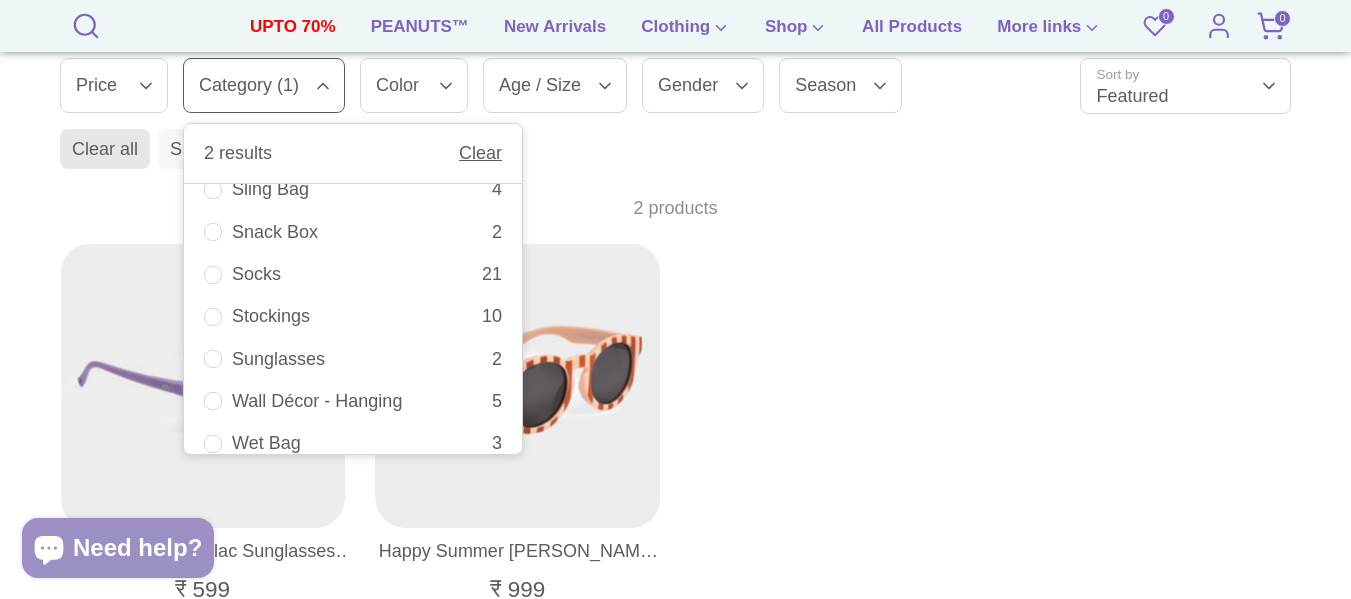 click on "Sunglasses" at bounding box center (362, 359) 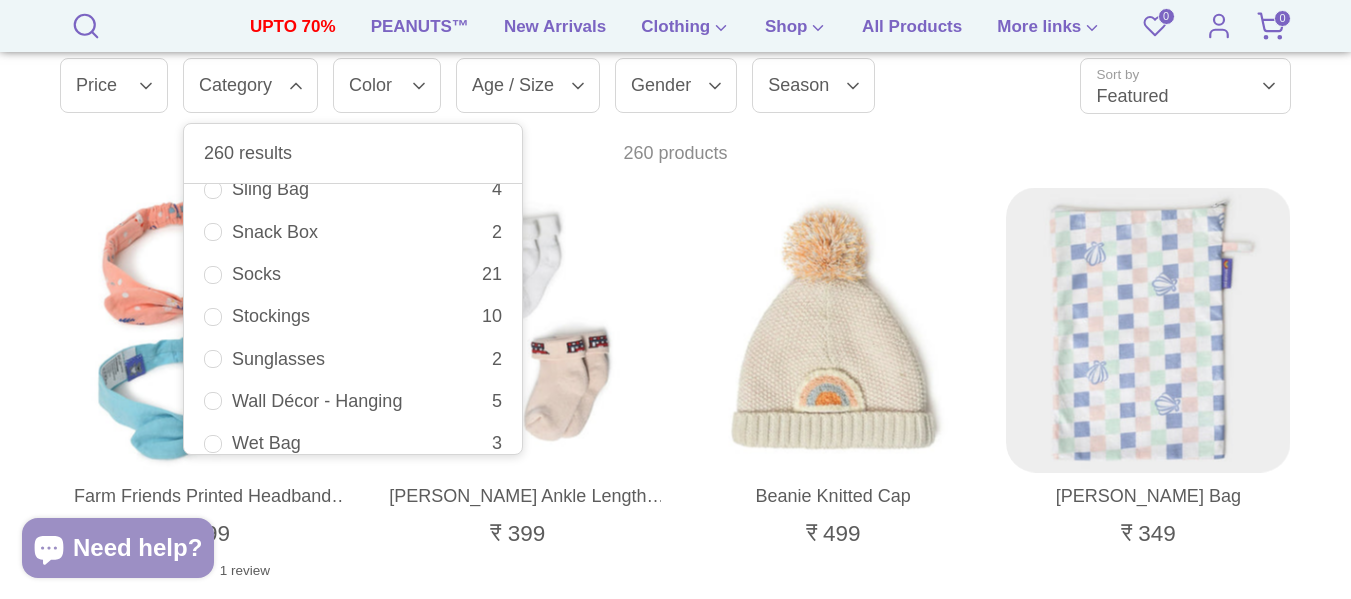 click on "Sunglasses" at bounding box center [362, 359] 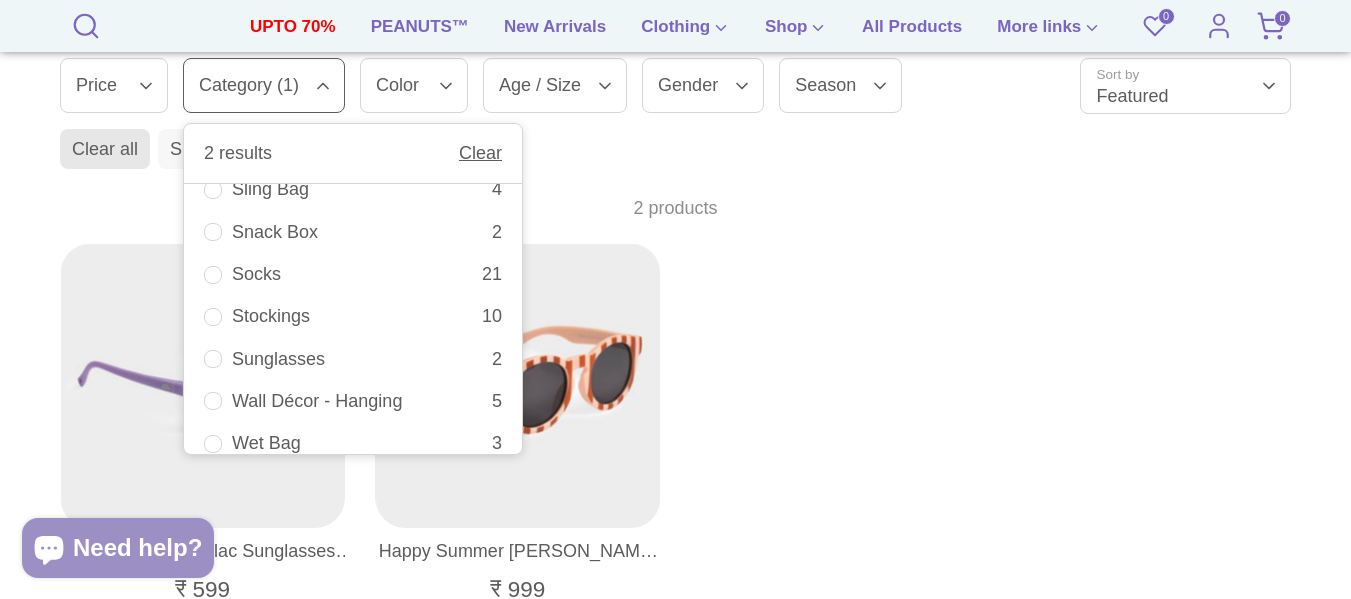 click on "Wet Bag" at bounding box center [362, 443] 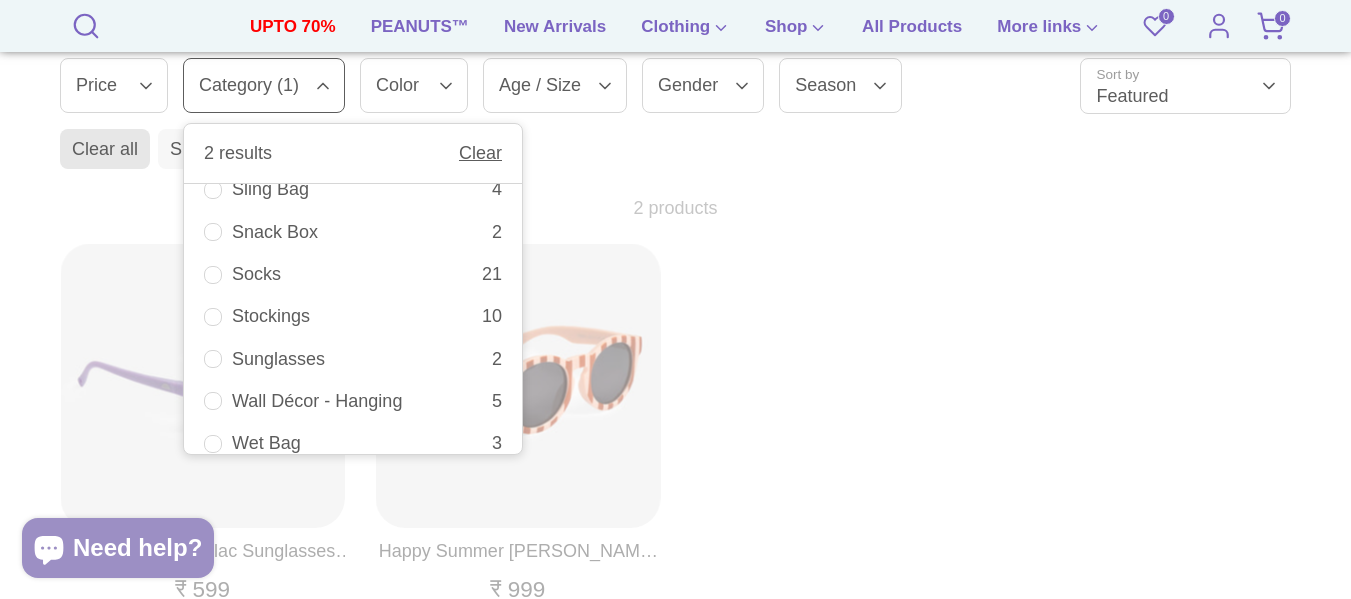 click on "Wet Bag" at bounding box center (362, 443) 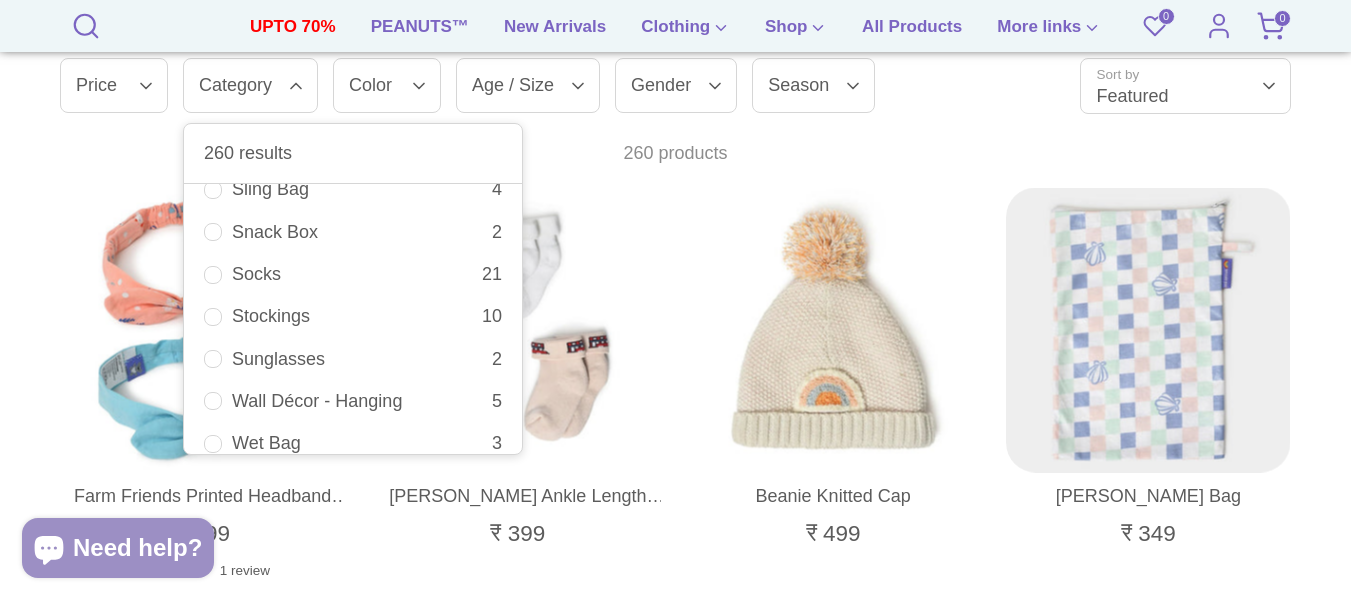 scroll, scrollTop: 2125, scrollLeft: 0, axis: vertical 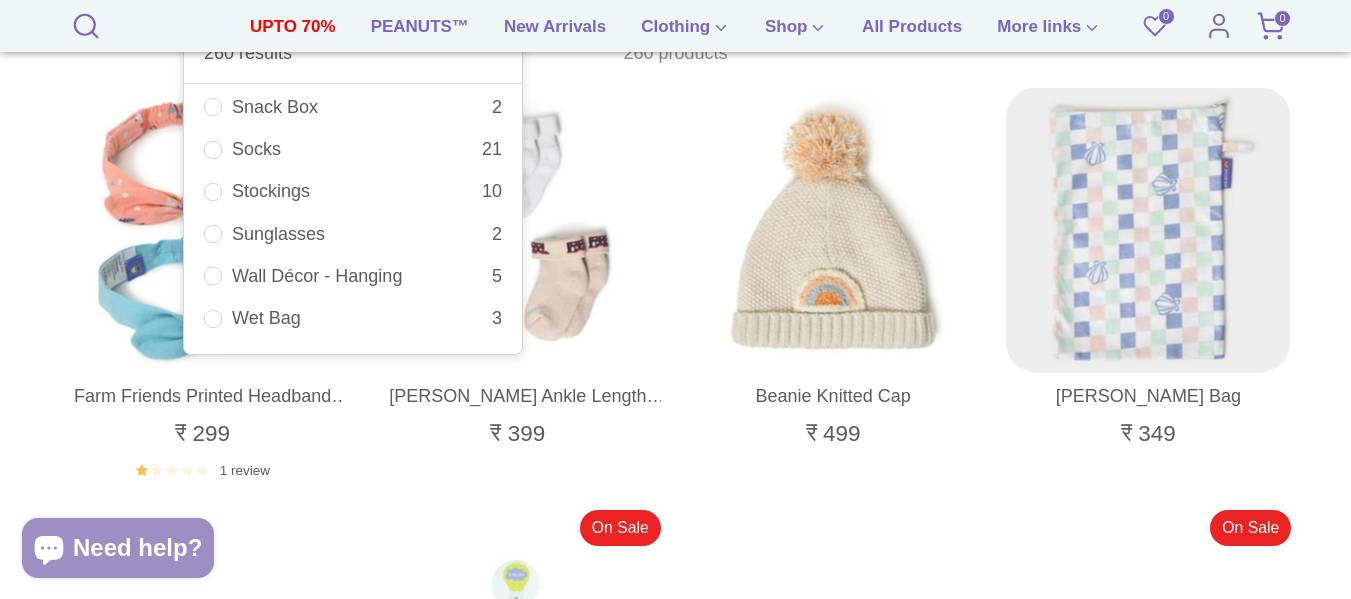 click on "Wet Bag" at bounding box center [362, 318] 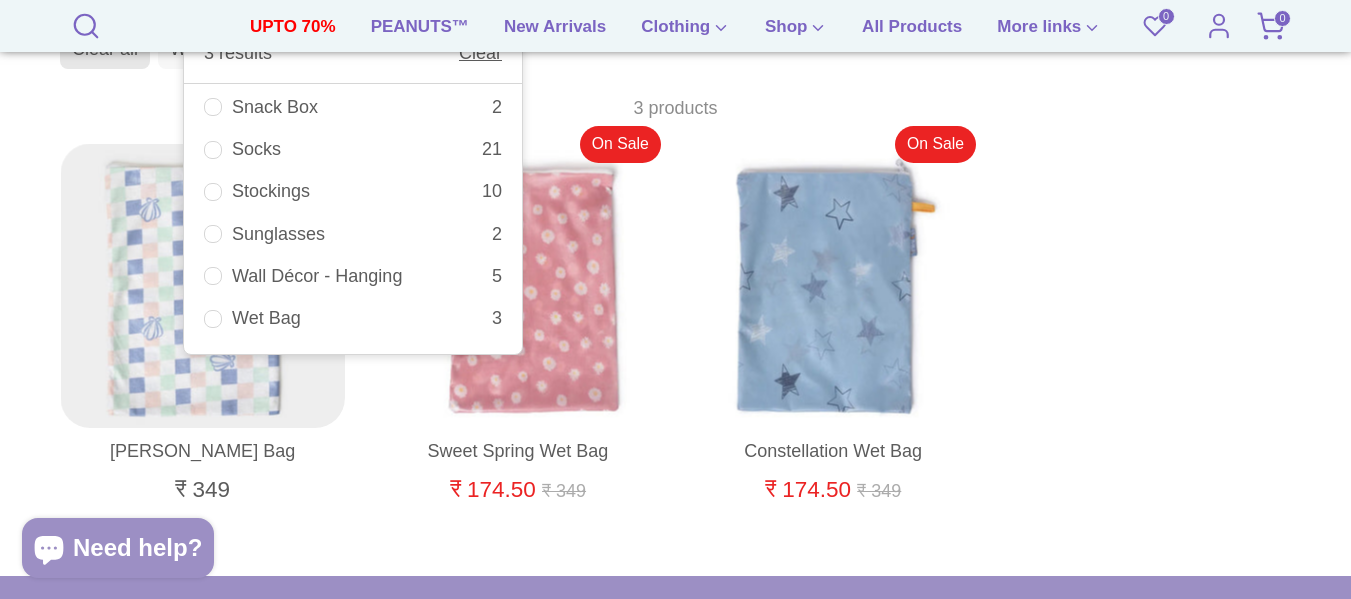 click on "Wet Bag" at bounding box center [362, 318] 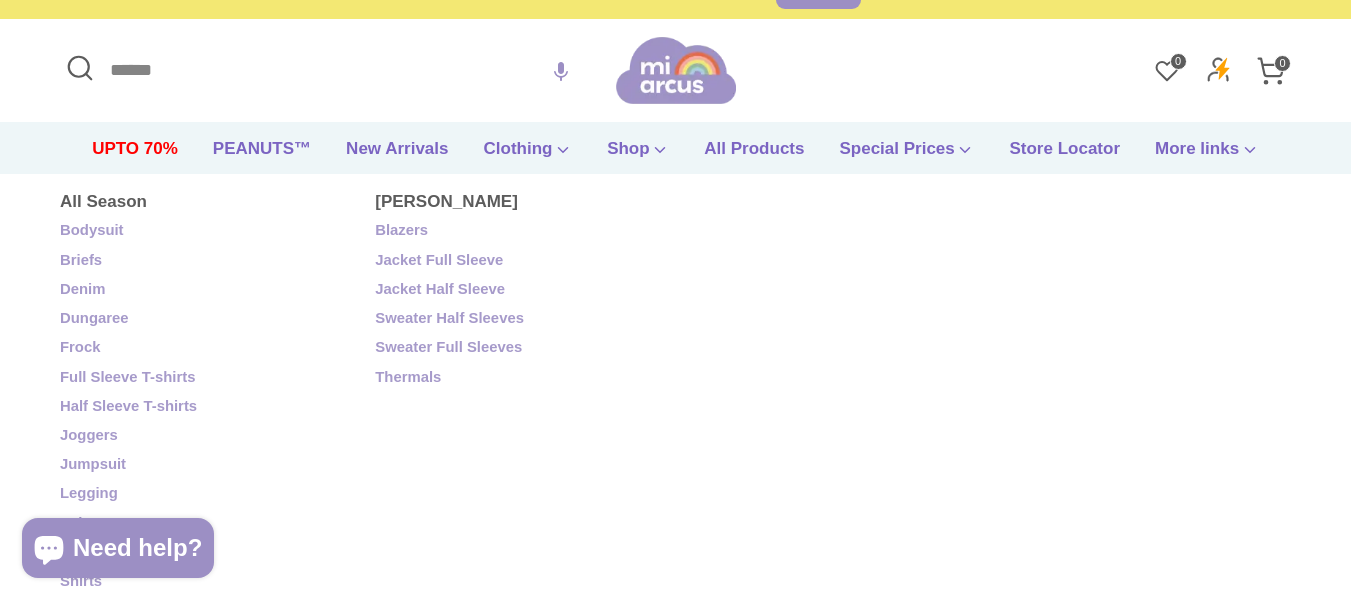 scroll, scrollTop: 0, scrollLeft: 0, axis: both 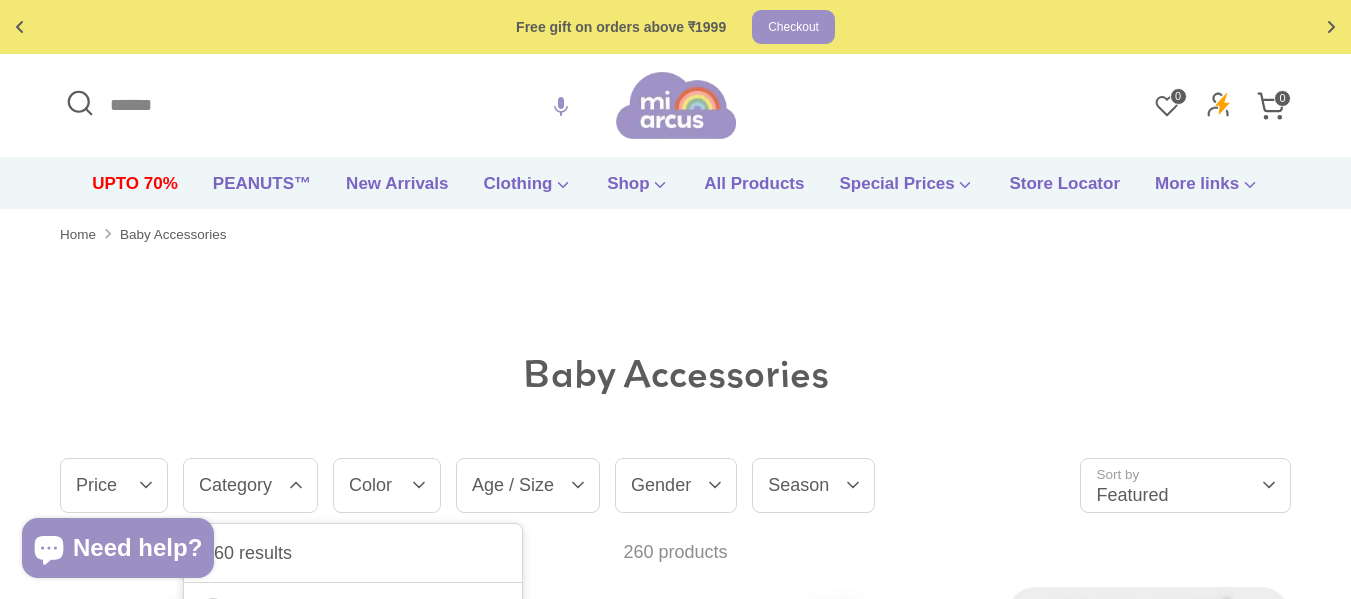 click at bounding box center [676, 105] 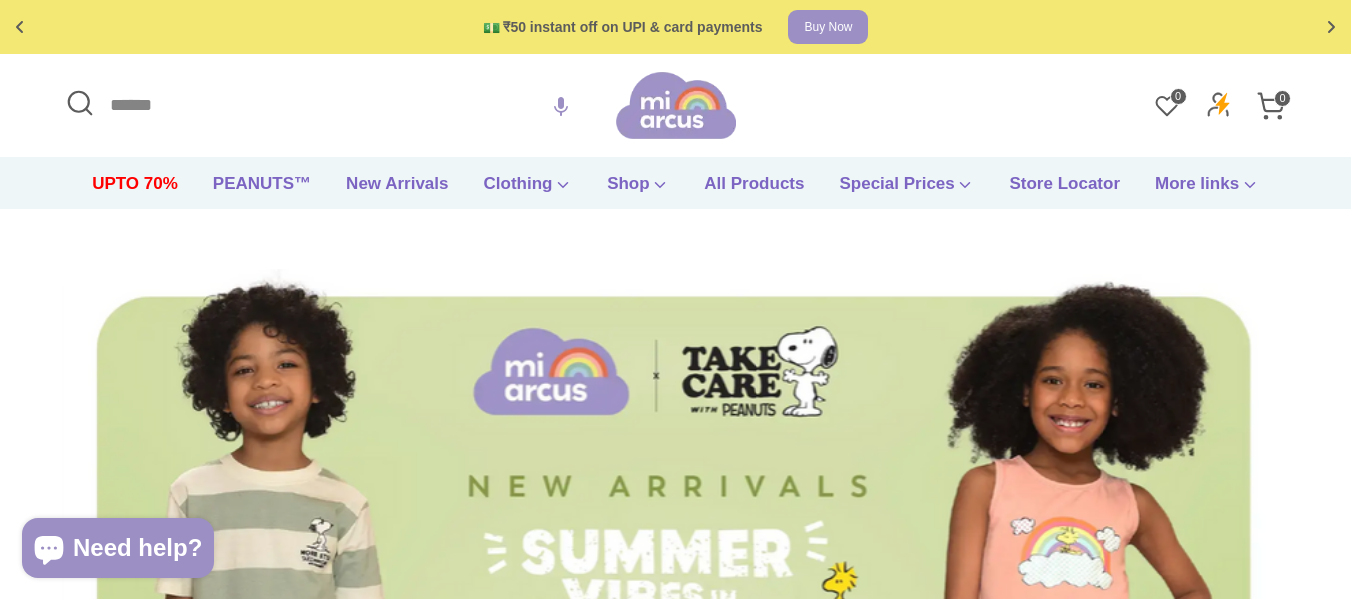 scroll, scrollTop: 0, scrollLeft: 0, axis: both 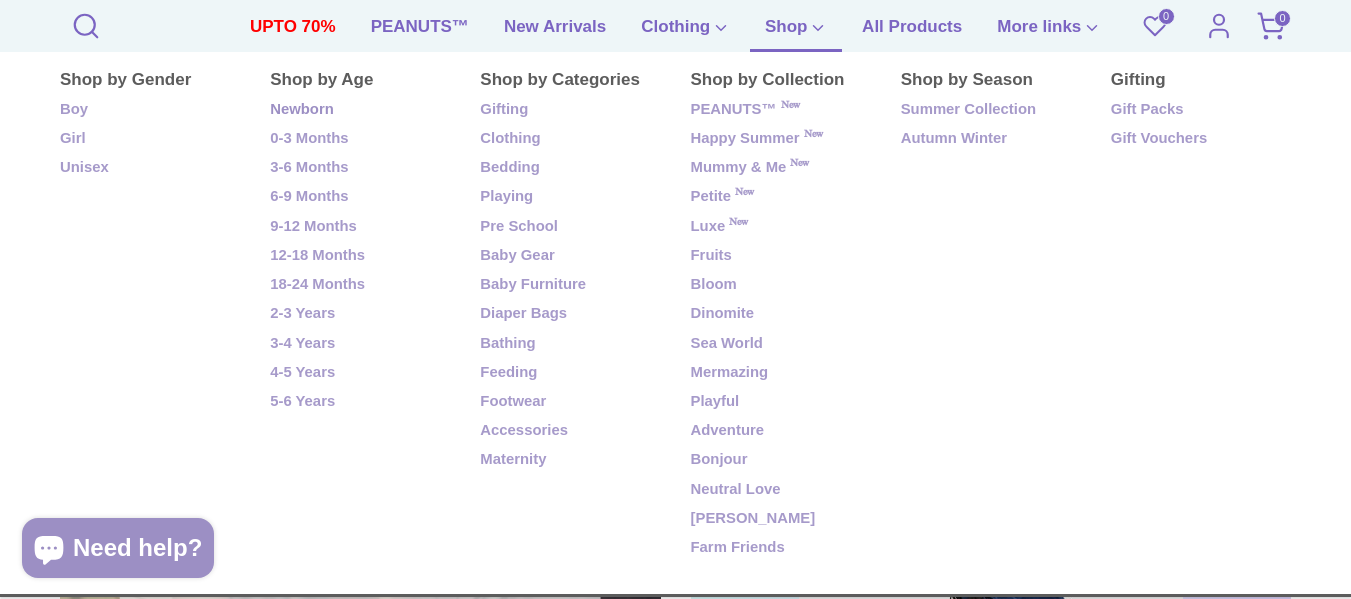 click on "Newborn" at bounding box center [360, 110] 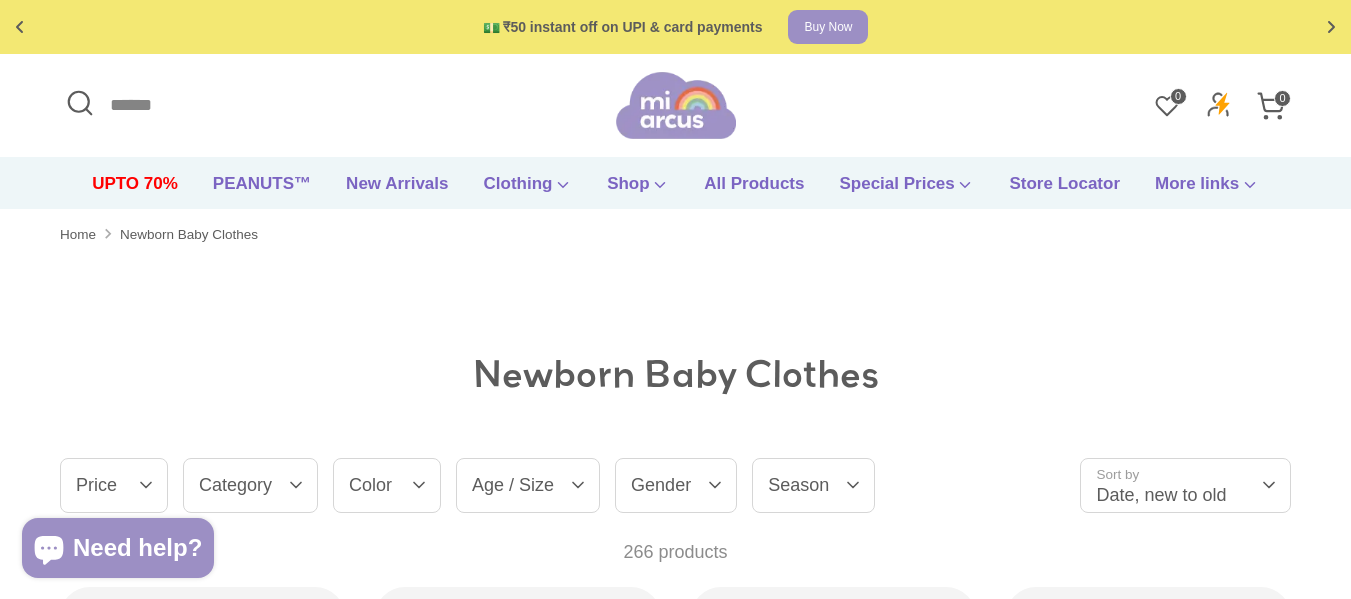 scroll, scrollTop: 0, scrollLeft: 0, axis: both 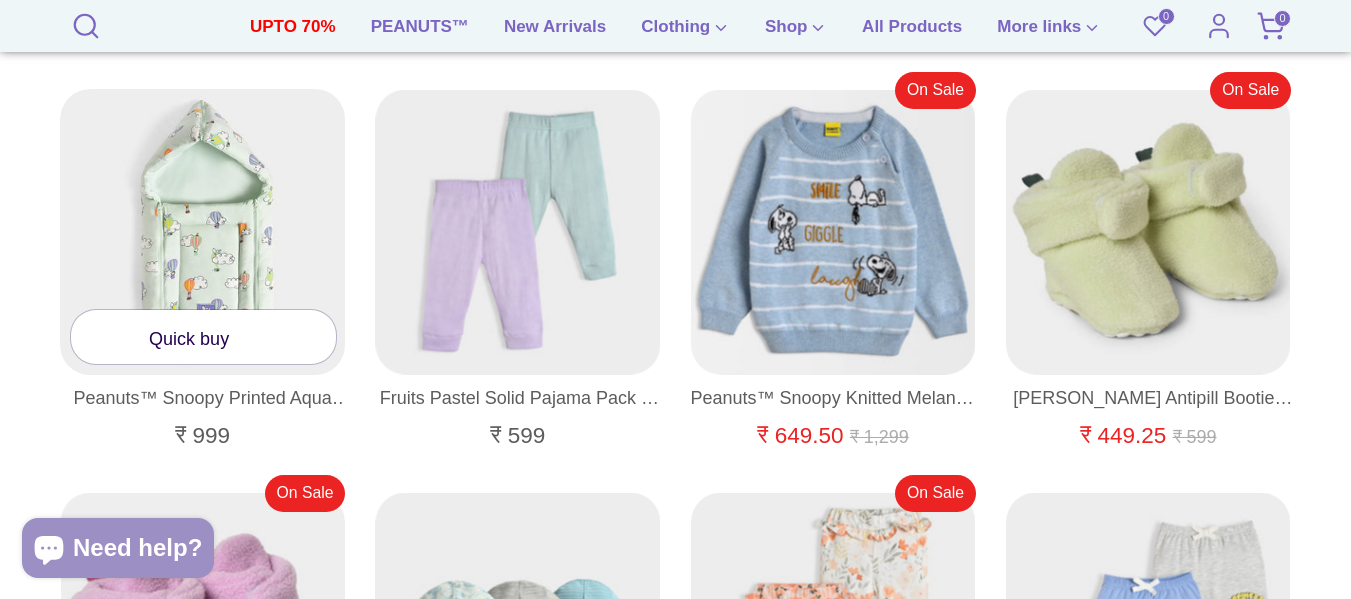 click at bounding box center [203, 232] 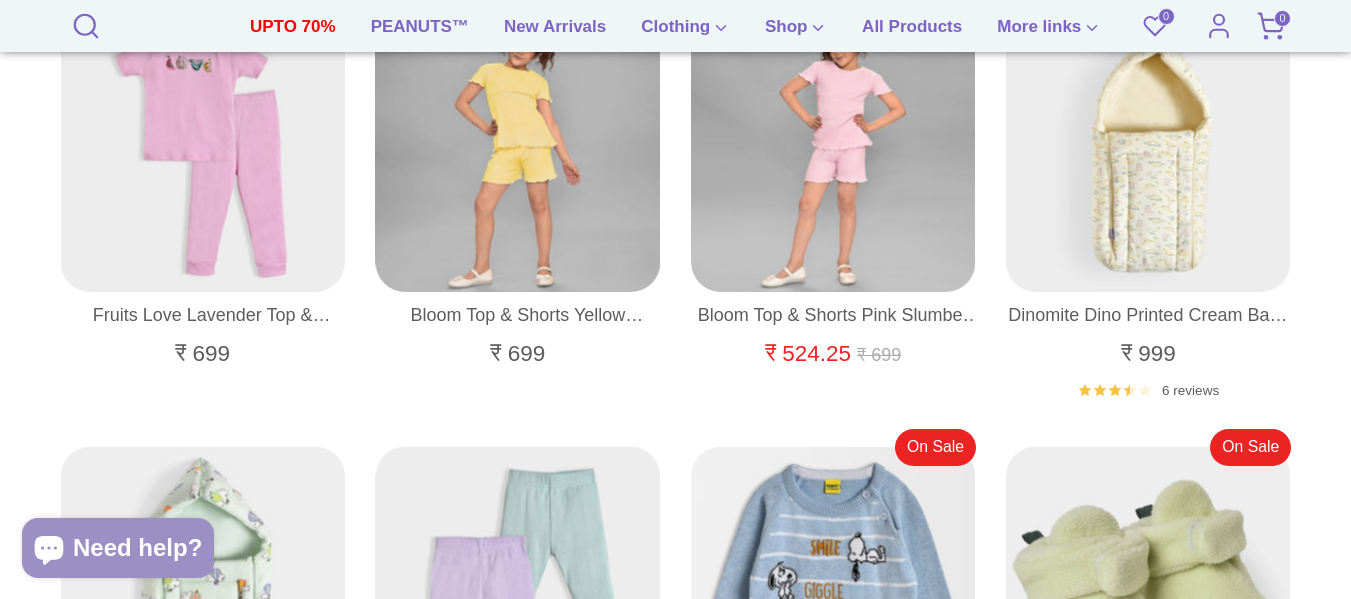 scroll, scrollTop: 4658, scrollLeft: 0, axis: vertical 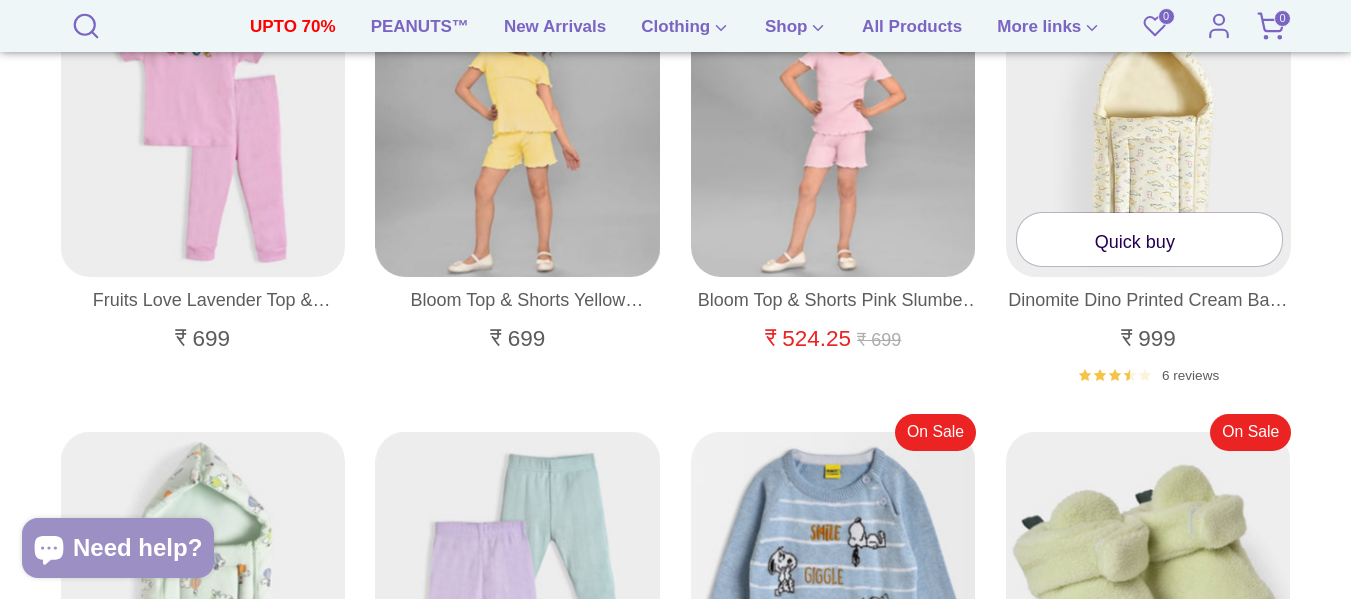 click at bounding box center (1149, 135) 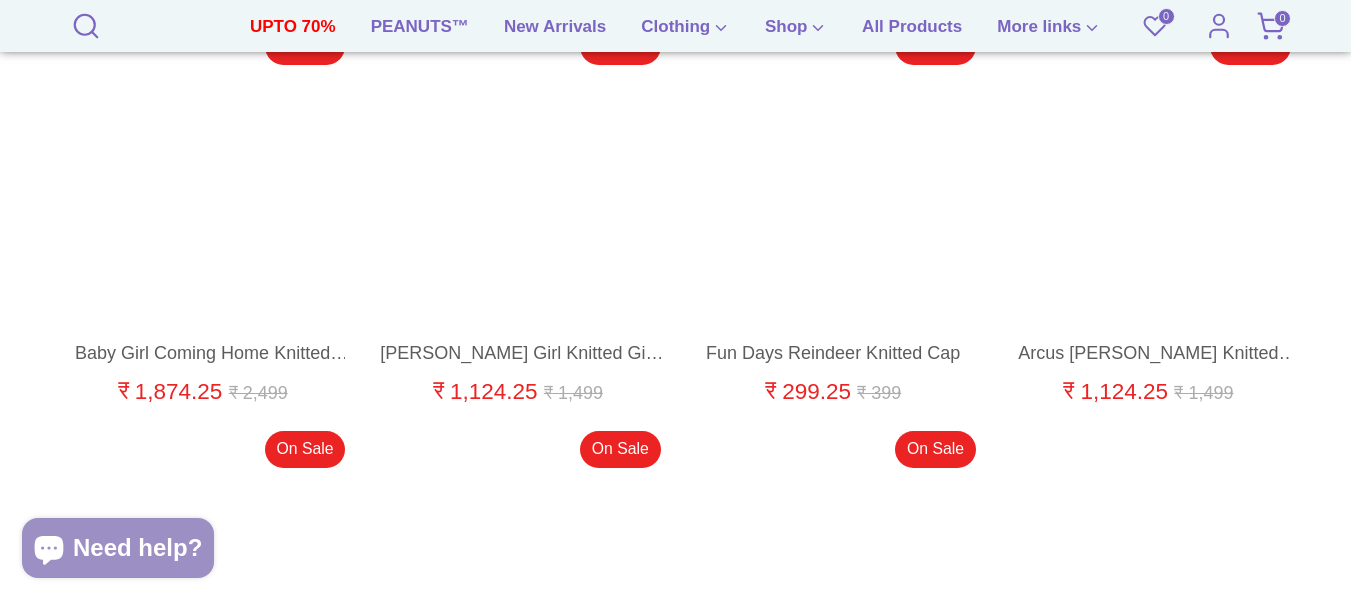 scroll, scrollTop: 23324, scrollLeft: 0, axis: vertical 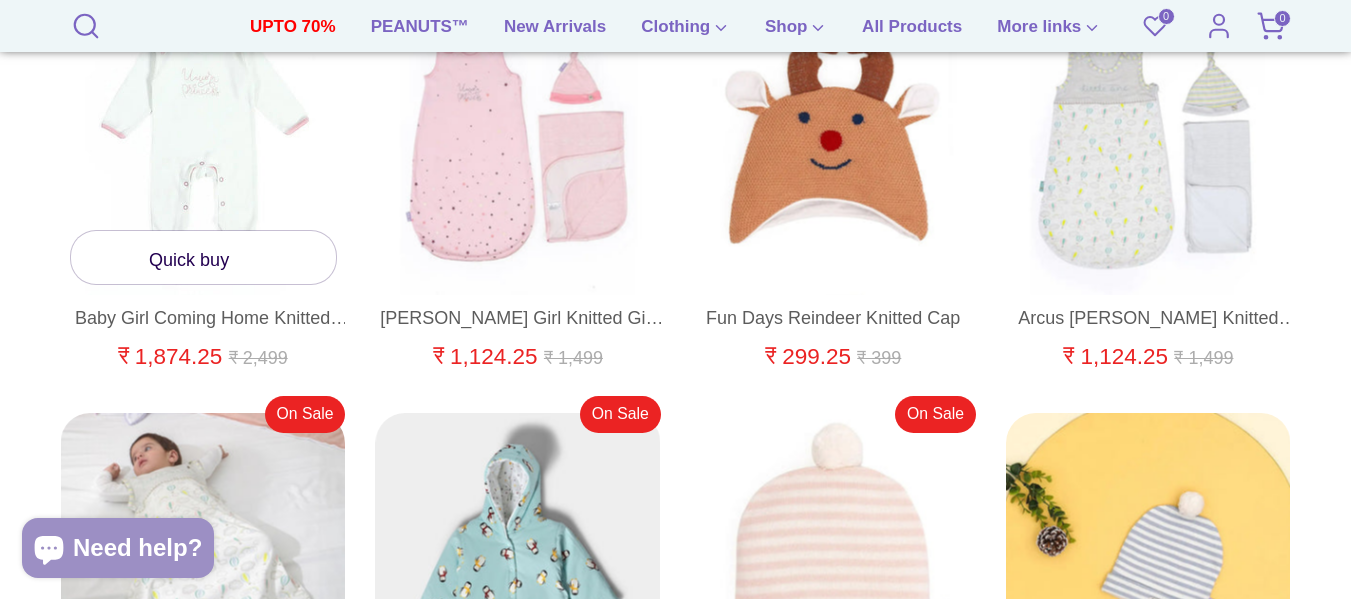 click at bounding box center [203, 153] 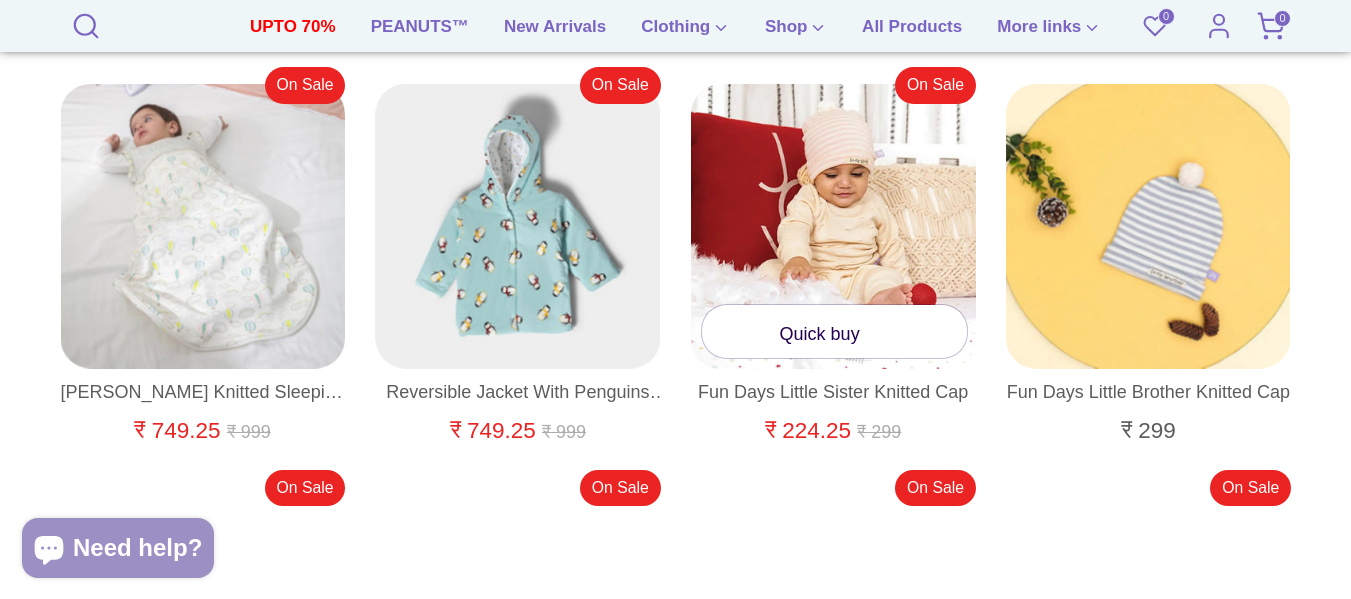 scroll, scrollTop: 23719, scrollLeft: 0, axis: vertical 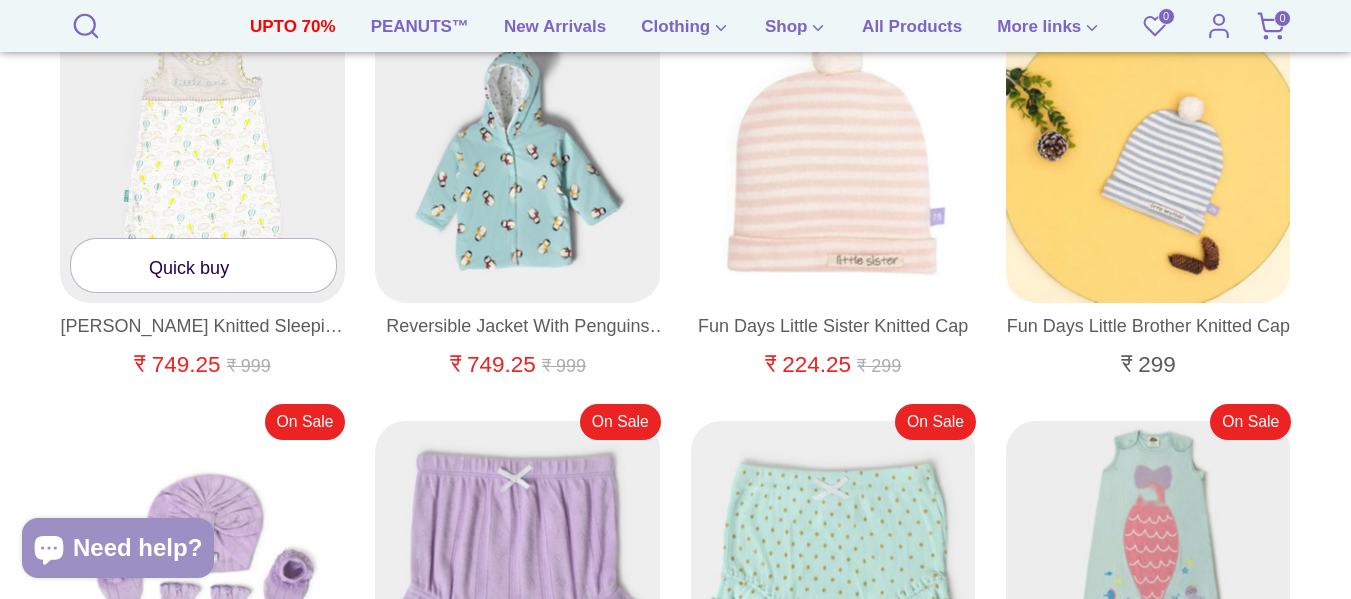 click at bounding box center [203, 161] 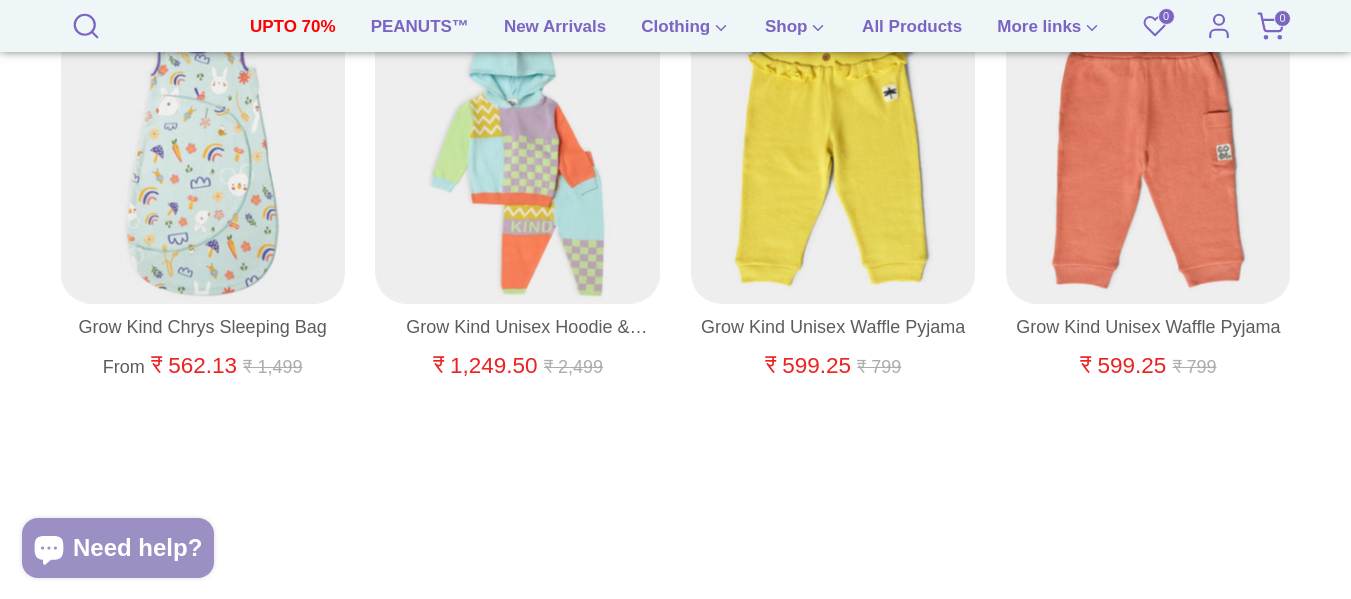 scroll, scrollTop: 25011, scrollLeft: 0, axis: vertical 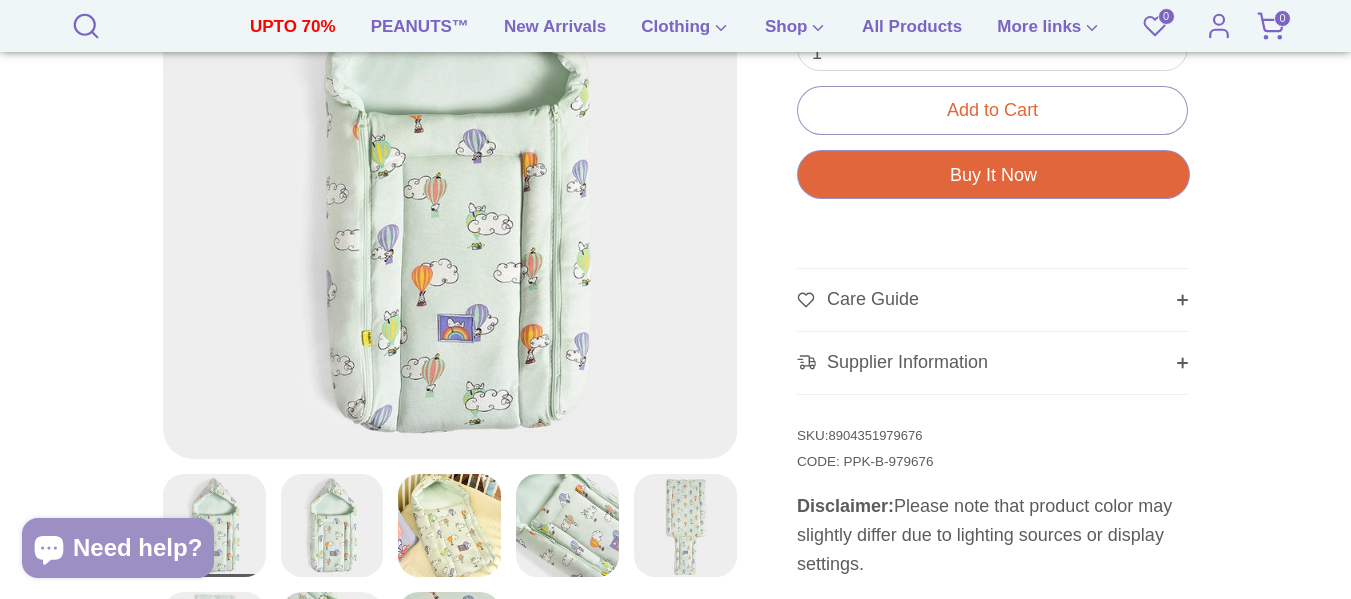 click 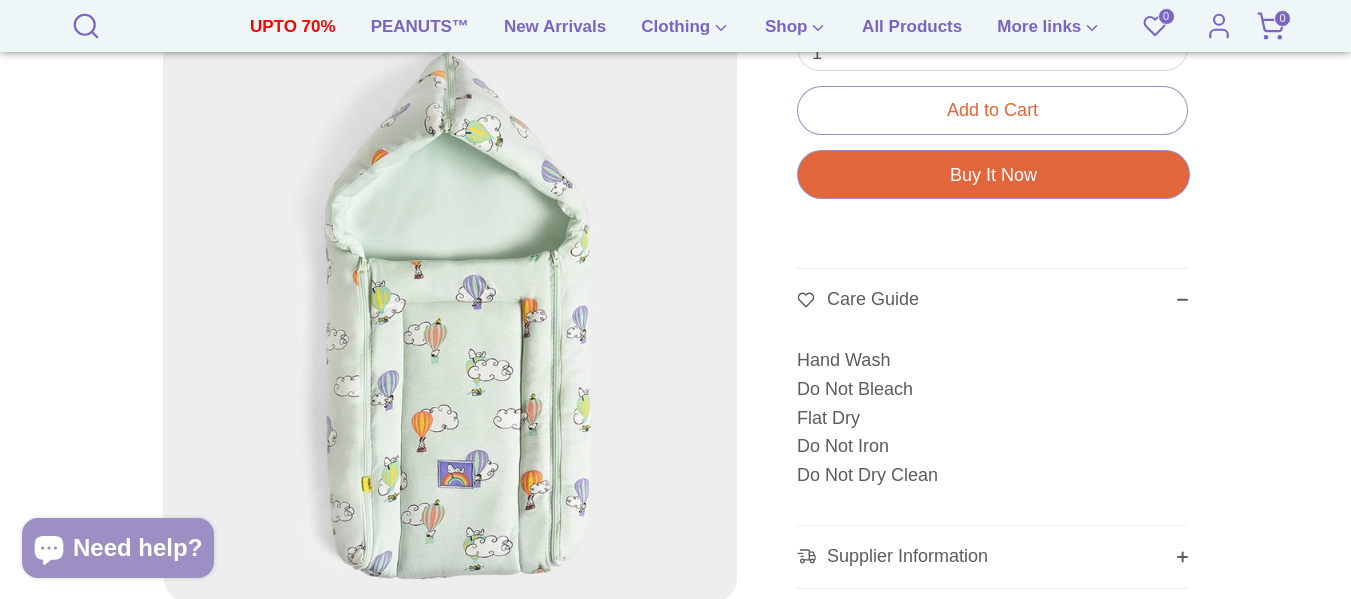 click 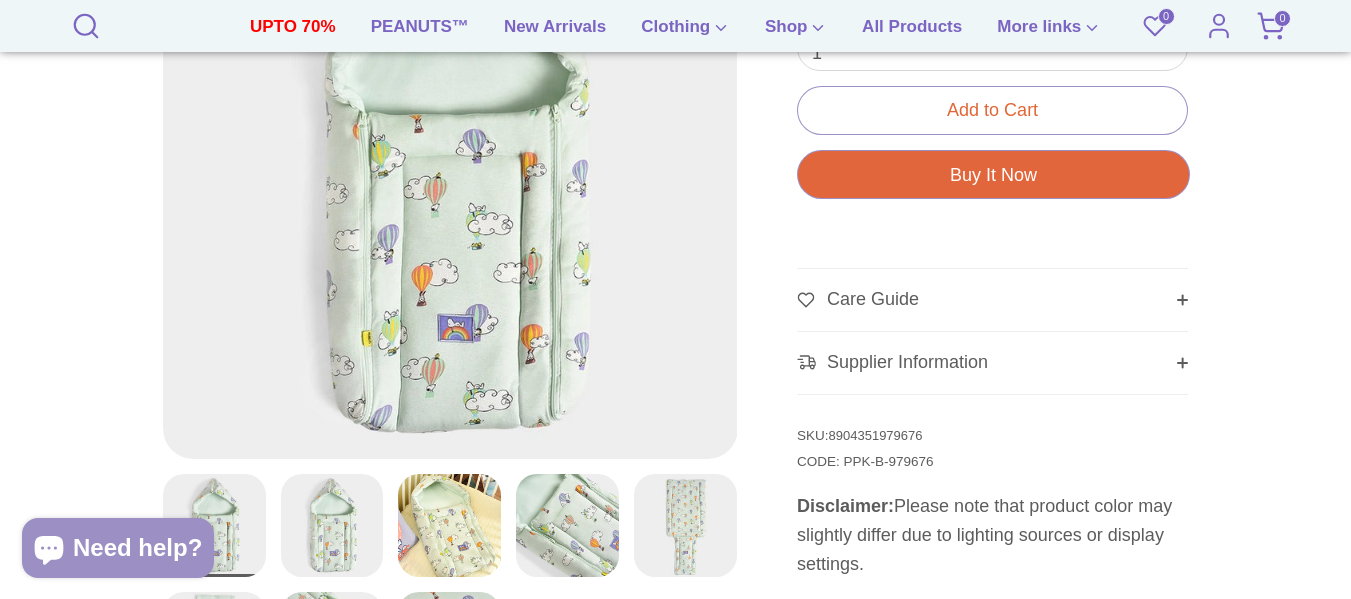 click 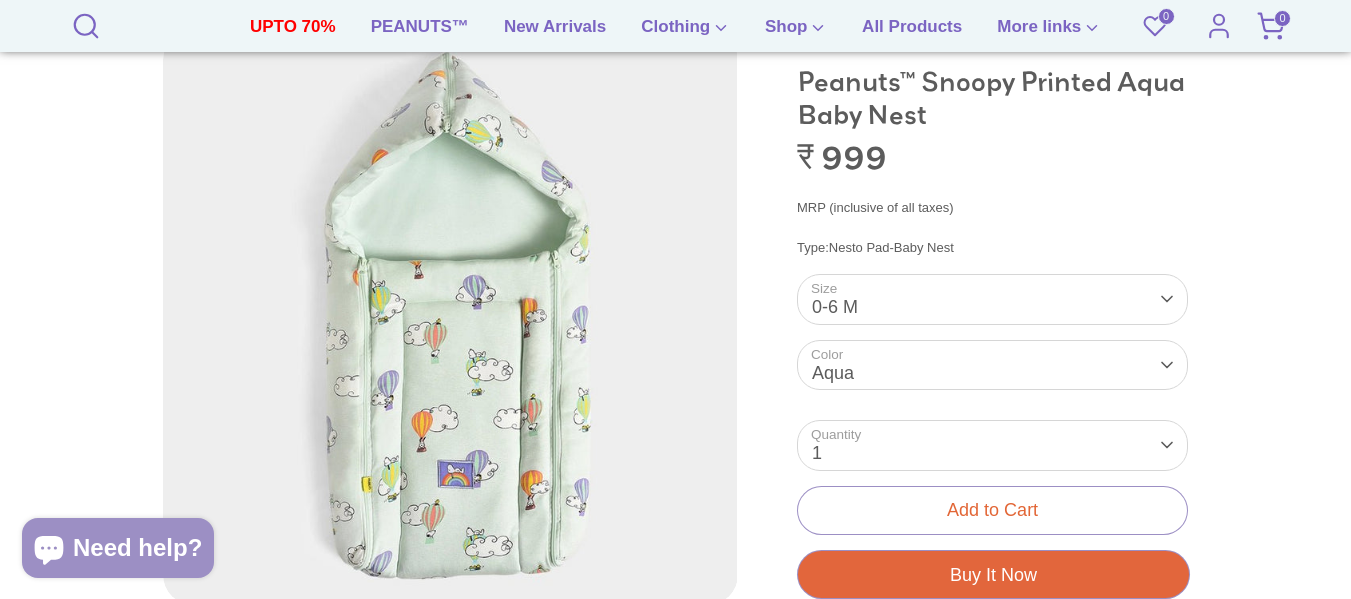 scroll, scrollTop: 0, scrollLeft: 0, axis: both 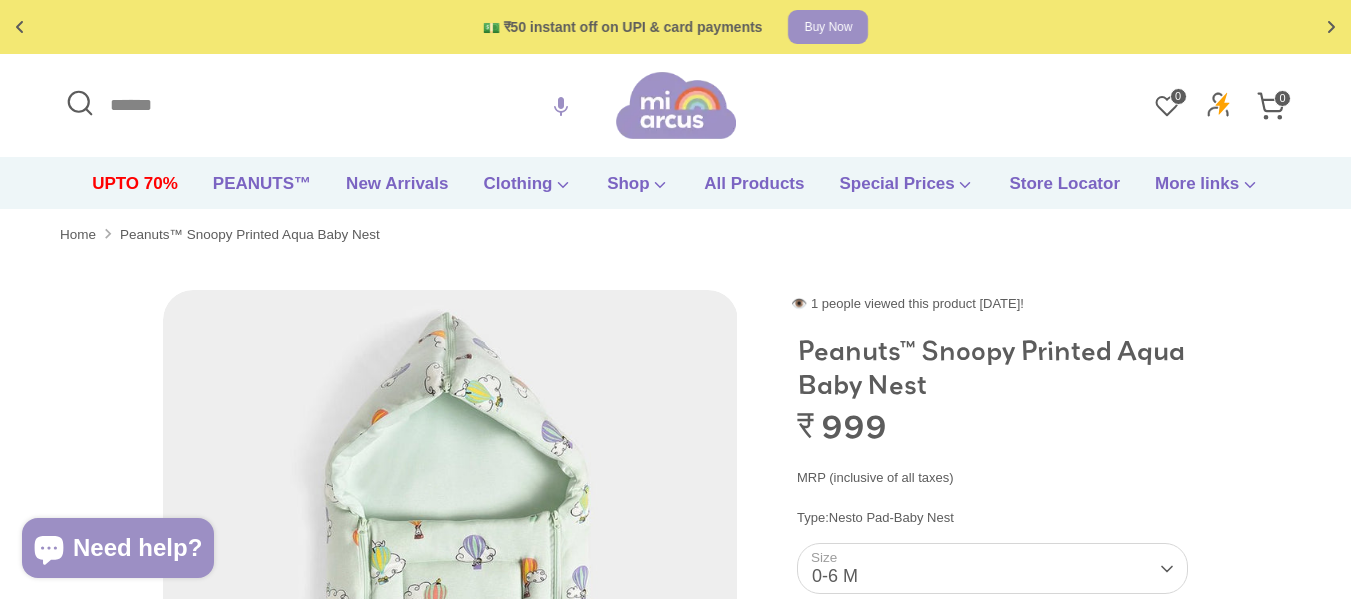 click 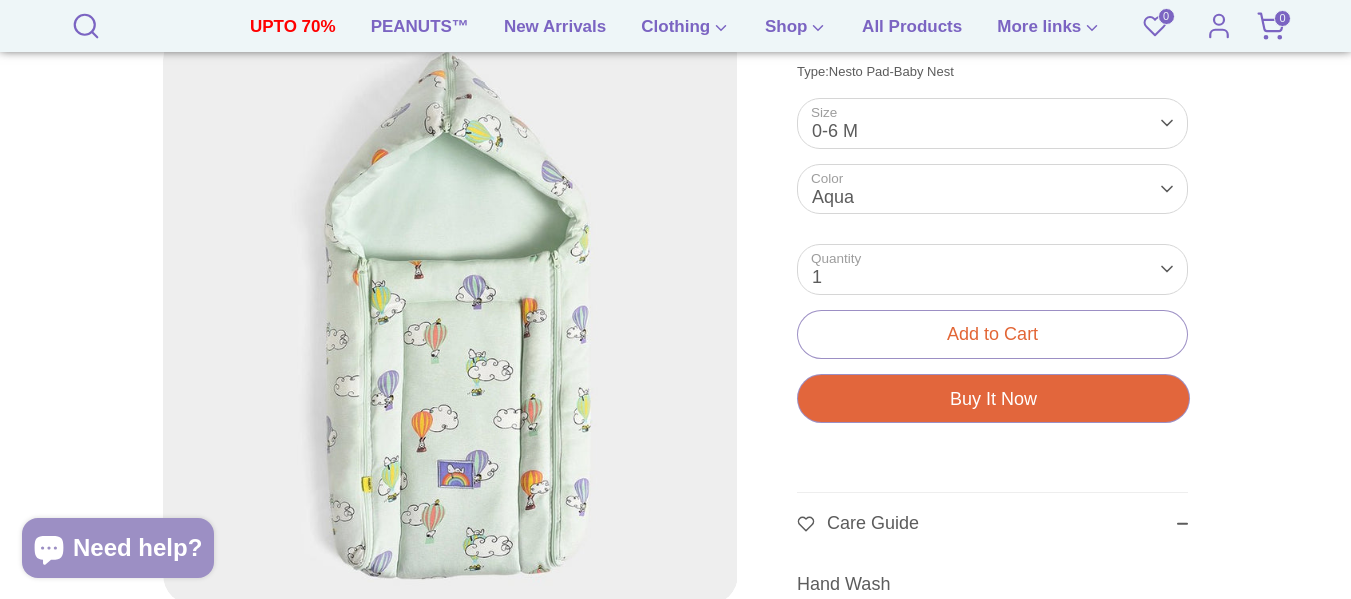 scroll, scrollTop: 500, scrollLeft: 0, axis: vertical 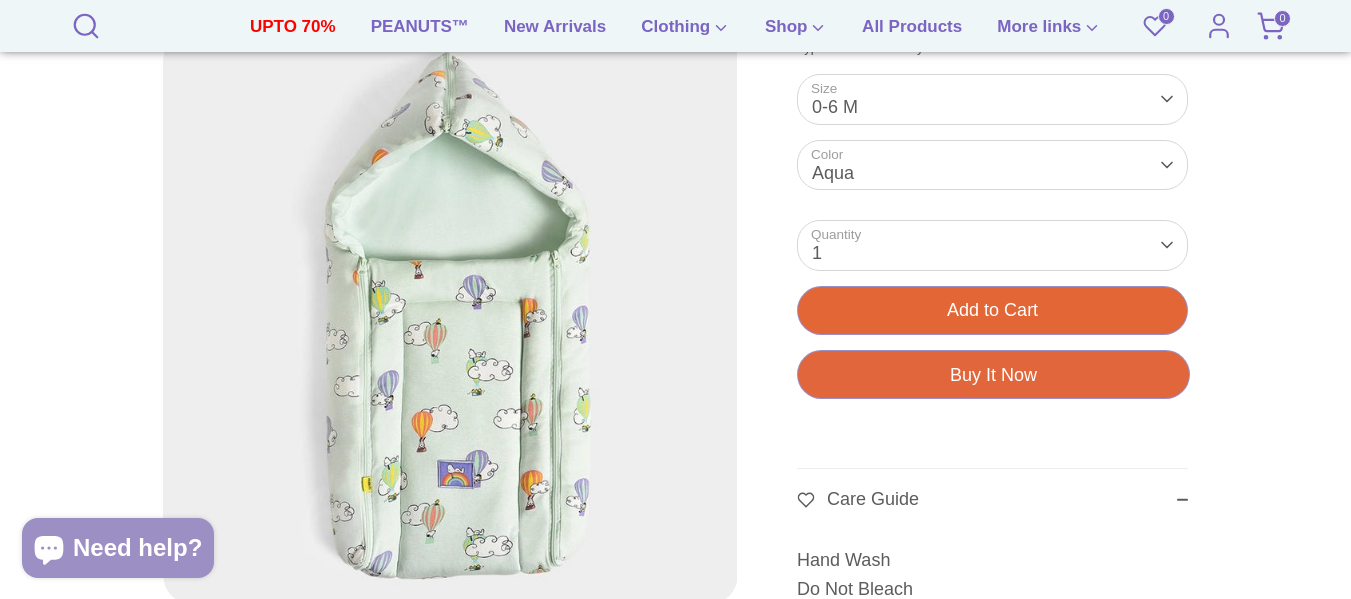 click on "Add to Cart" at bounding box center [992, 310] 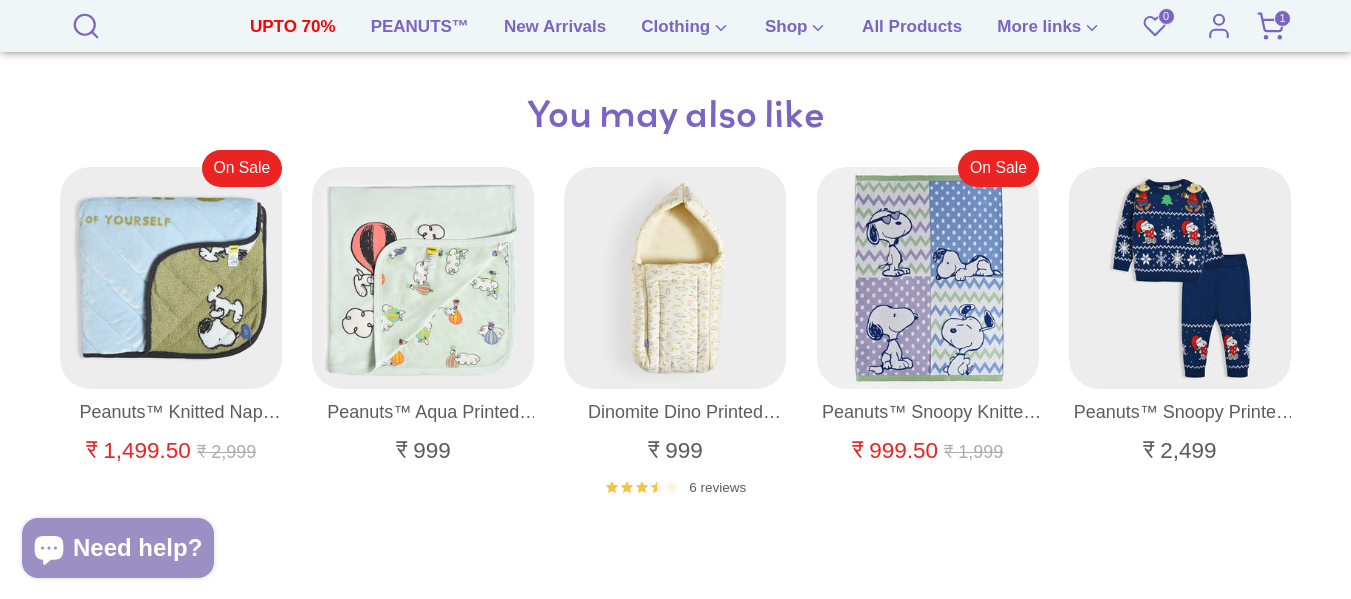 scroll, scrollTop: 1800, scrollLeft: 0, axis: vertical 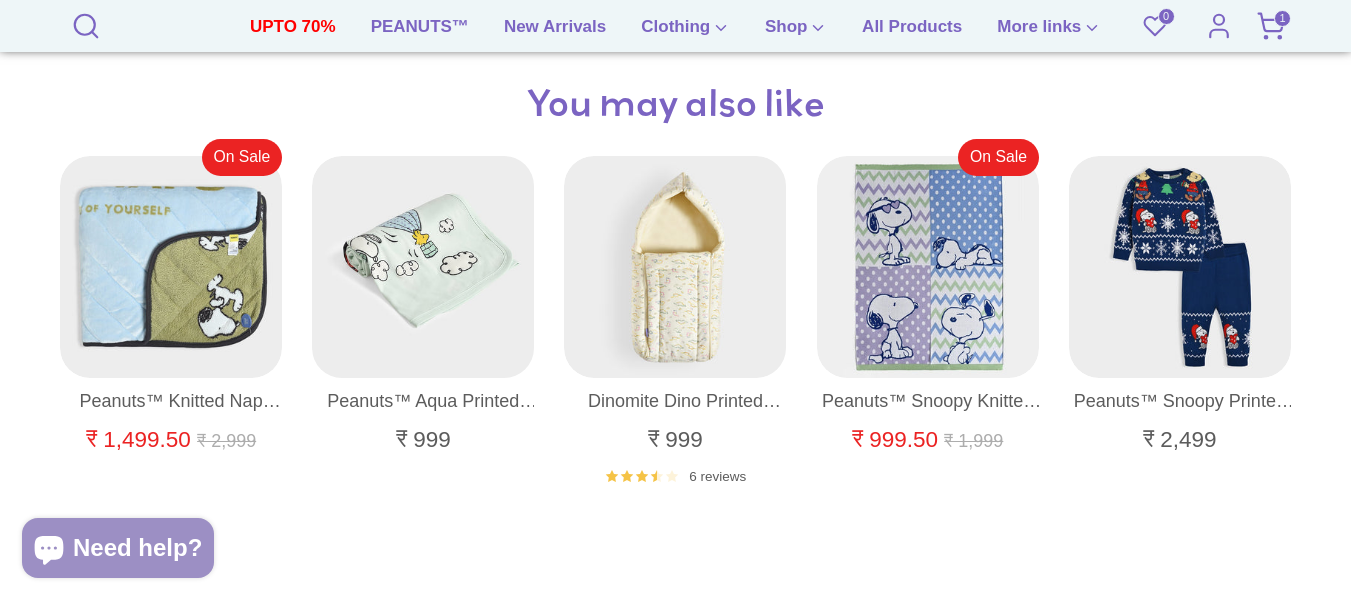 click at bounding box center [424, 268] 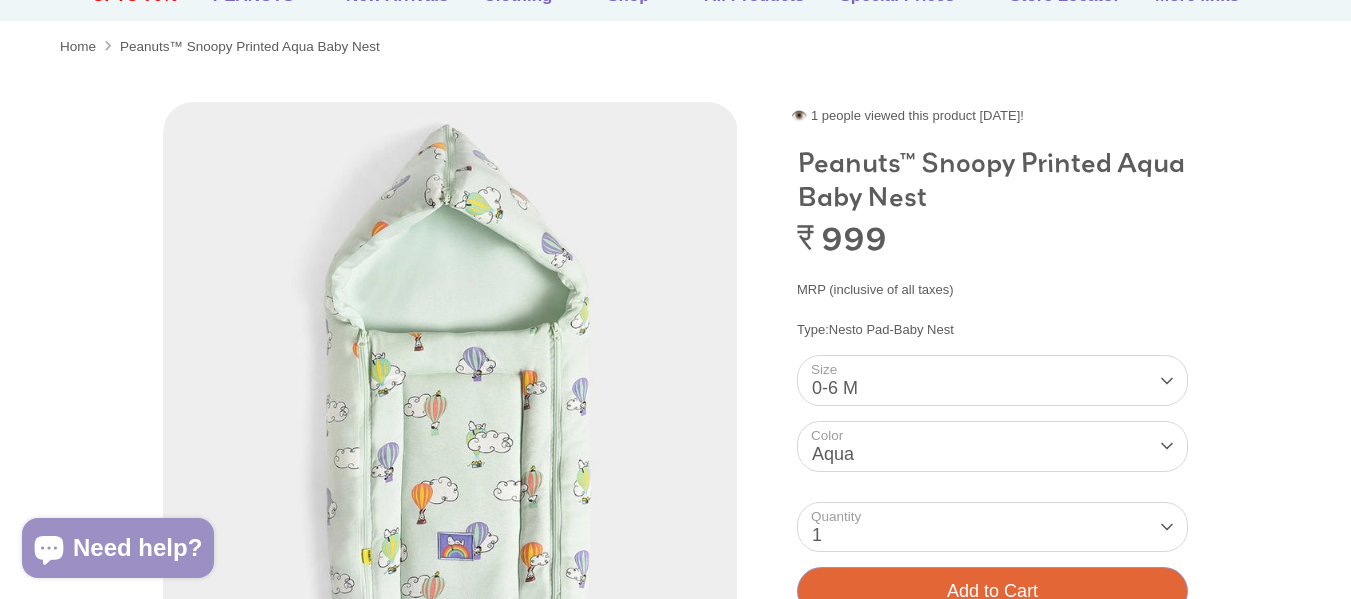 scroll, scrollTop: 401, scrollLeft: 0, axis: vertical 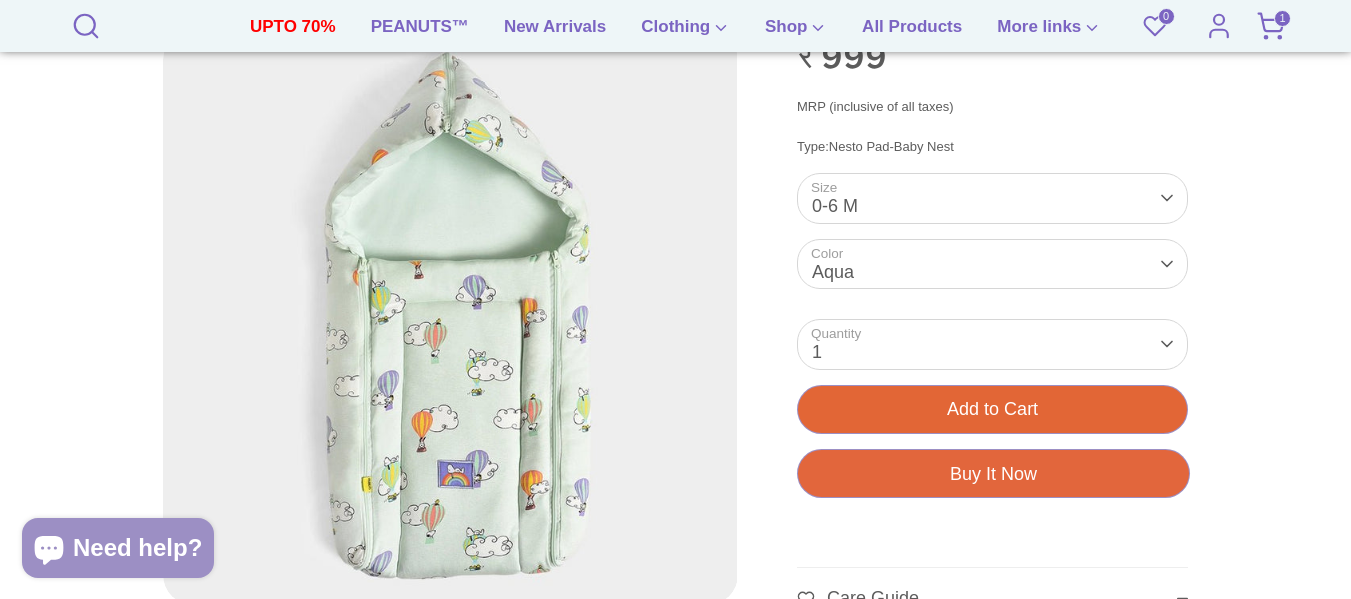 click on "Color Aqua
Aqua" at bounding box center [992, 264] 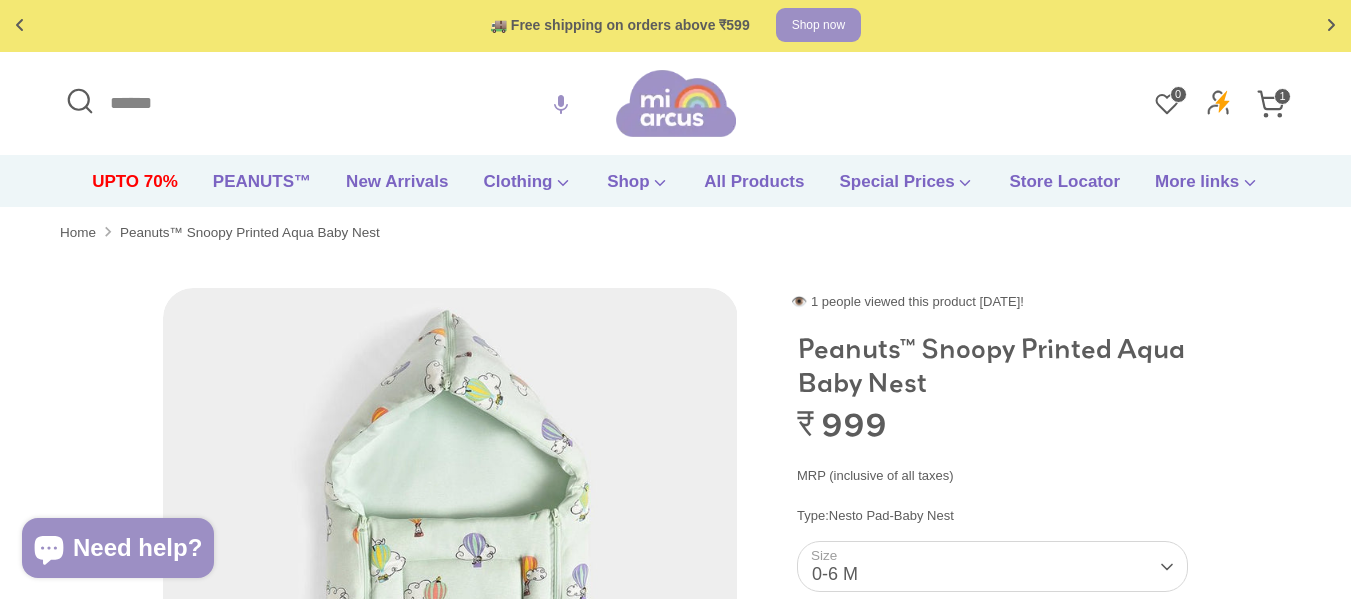 scroll, scrollTop: 0, scrollLeft: 0, axis: both 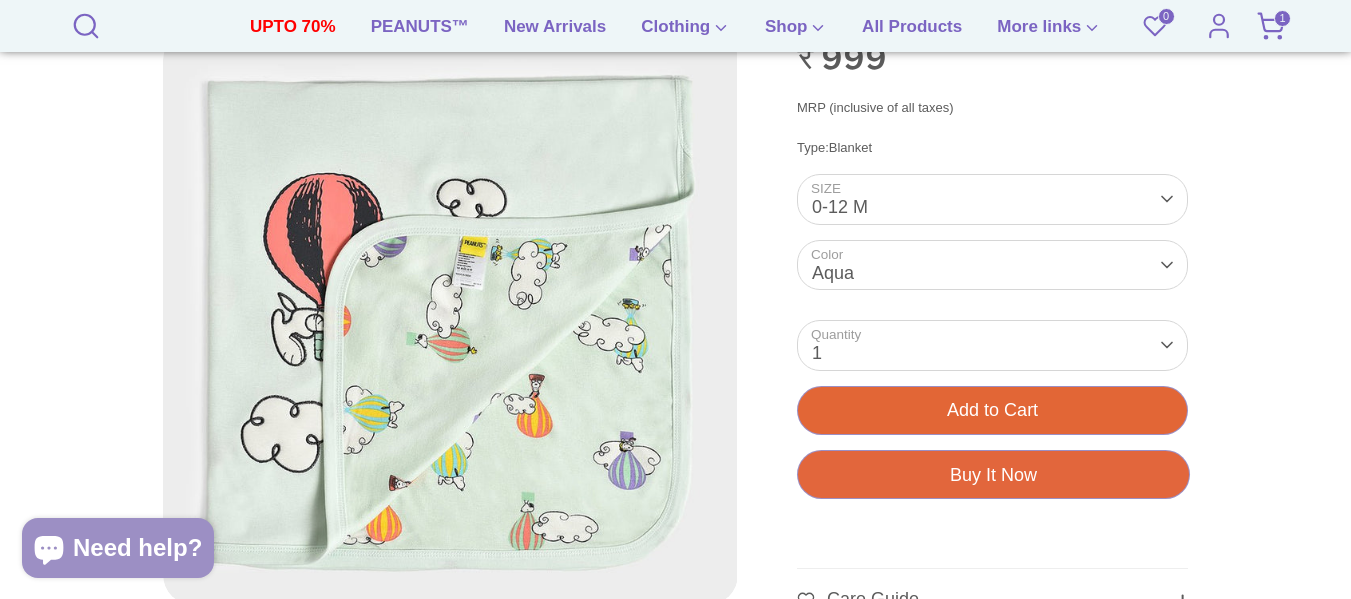click on "Add to Cart" at bounding box center [992, 410] 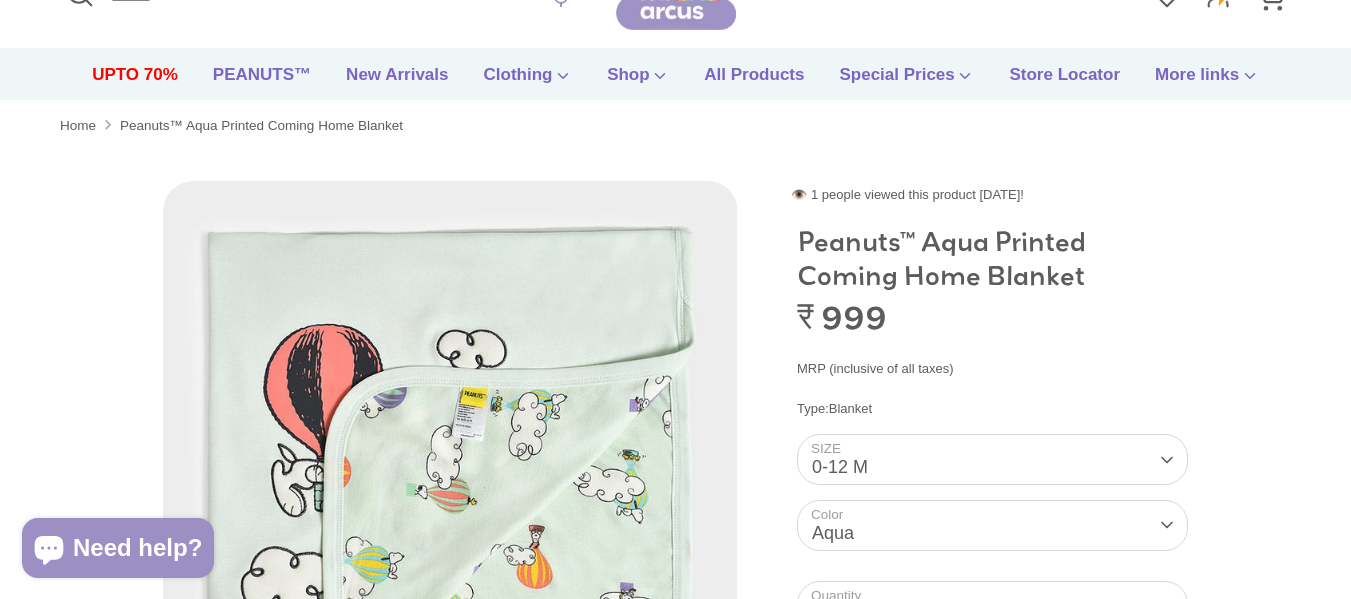 scroll, scrollTop: 0, scrollLeft: 0, axis: both 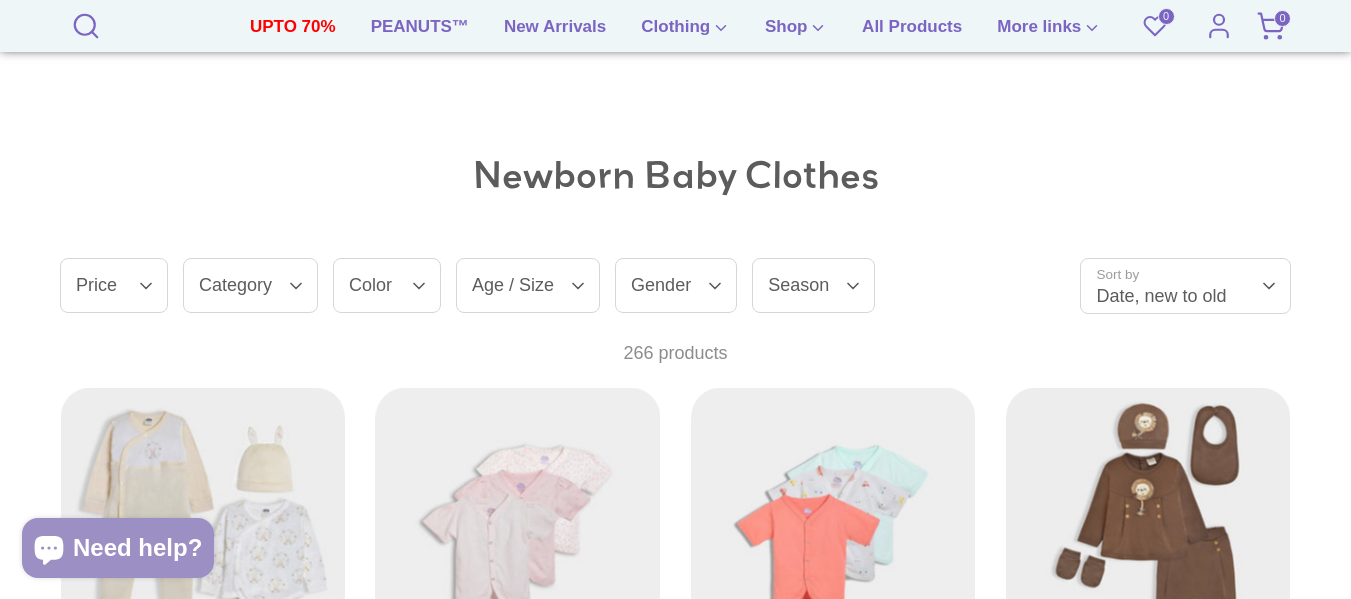 click on "Category" at bounding box center [250, 285] 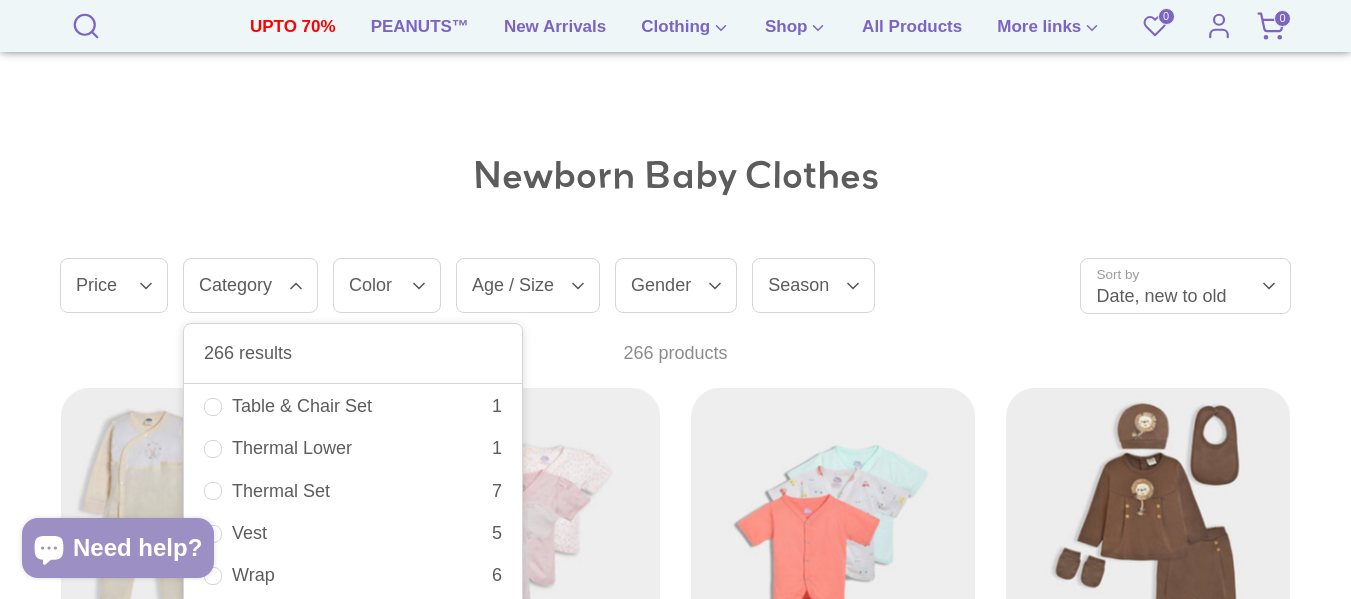 scroll, scrollTop: 2116, scrollLeft: 0, axis: vertical 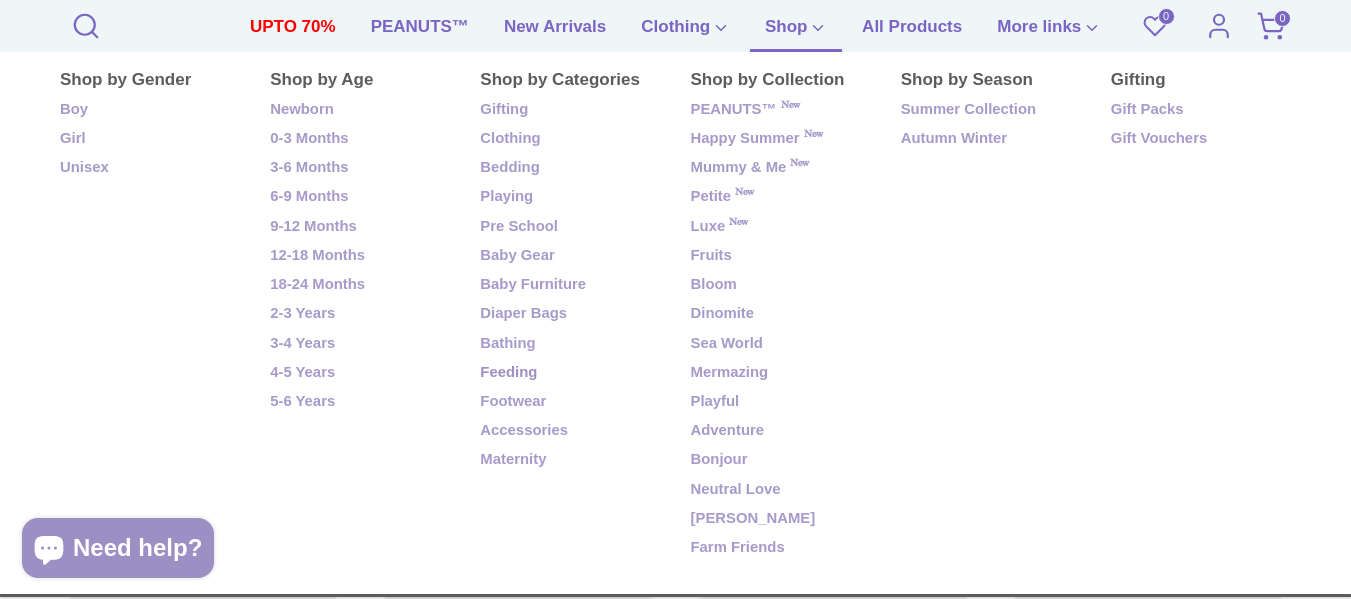 click on "Feeding" at bounding box center [570, 373] 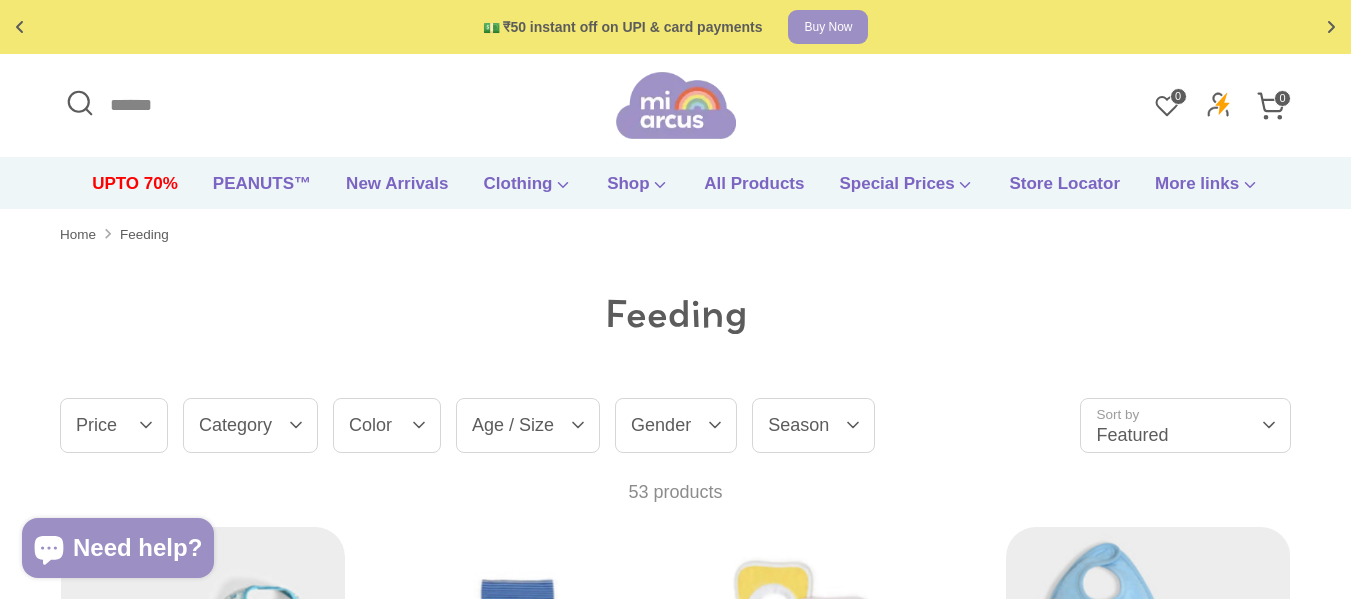 scroll, scrollTop: 0, scrollLeft: 0, axis: both 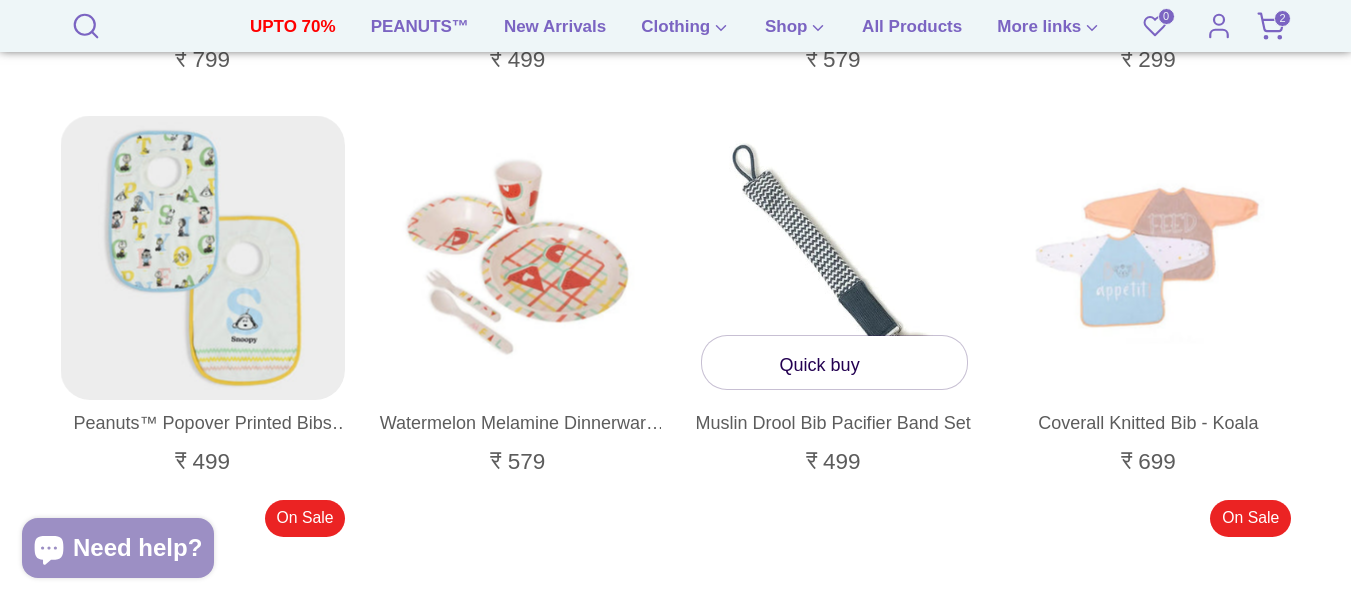 click at bounding box center [834, 258] 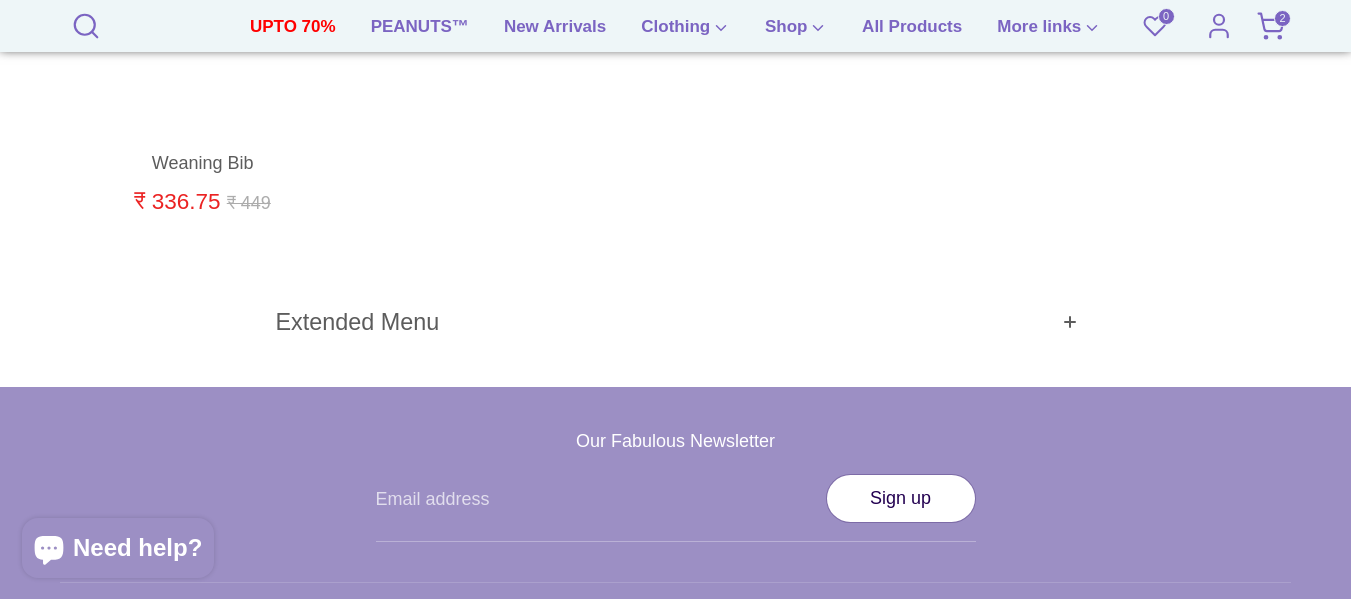 scroll, scrollTop: 5479, scrollLeft: 0, axis: vertical 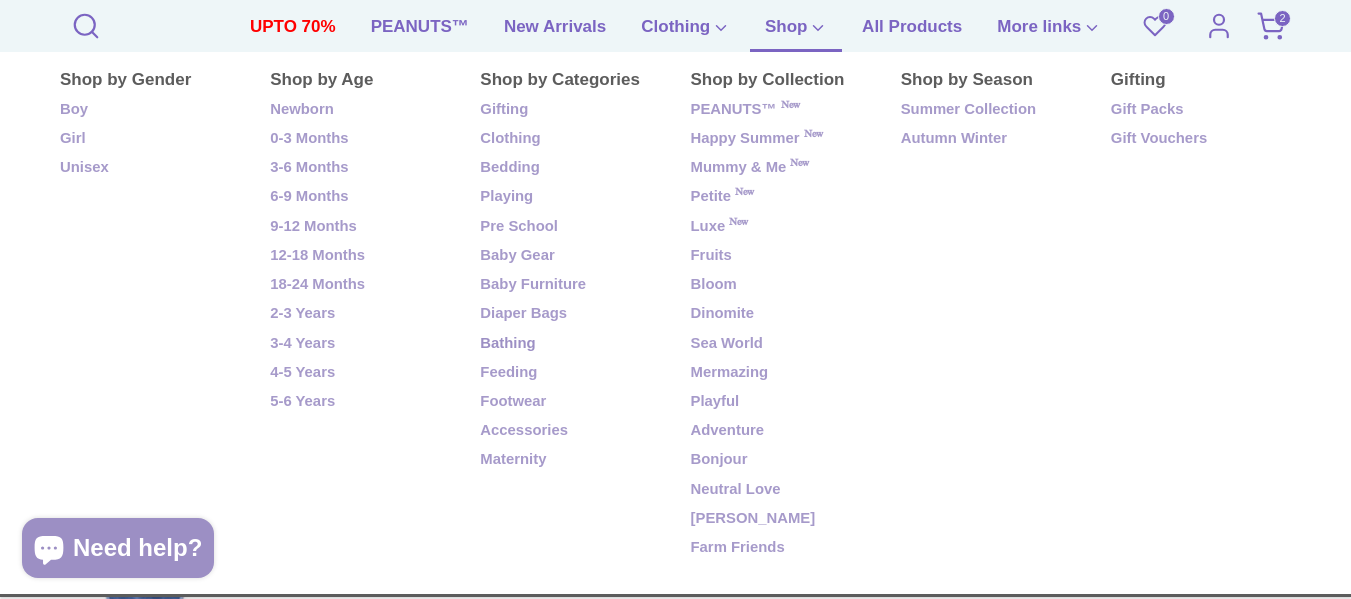 click on "Bathing" at bounding box center (570, 344) 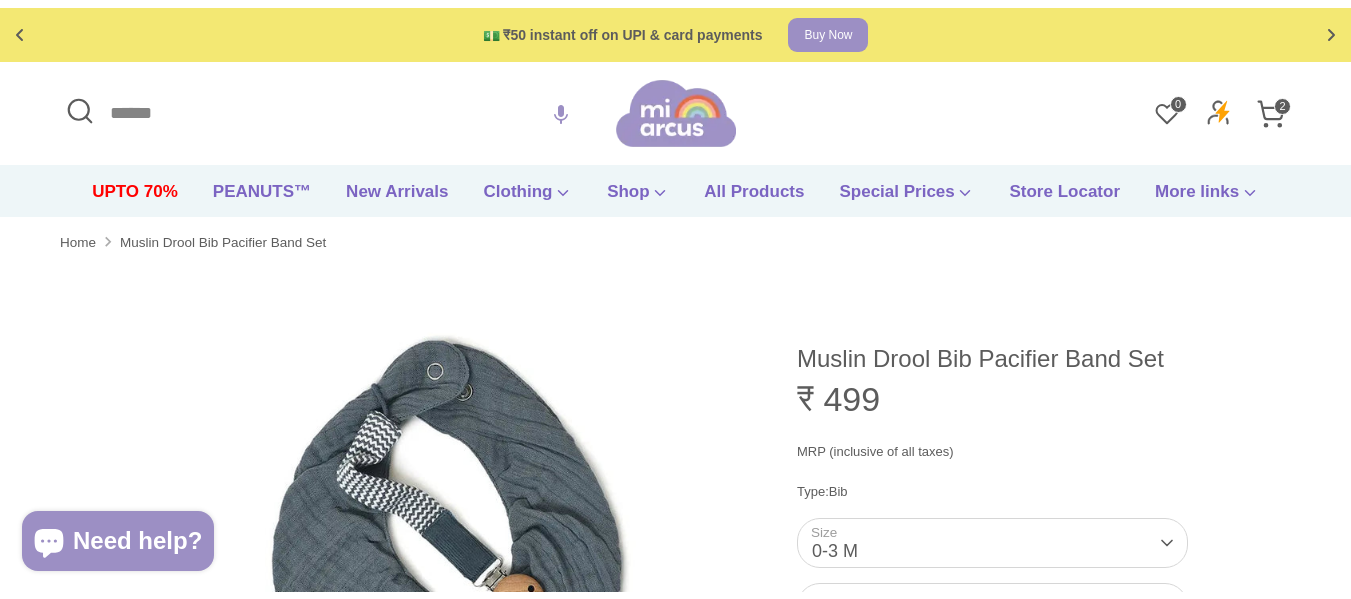 scroll, scrollTop: 0, scrollLeft: 0, axis: both 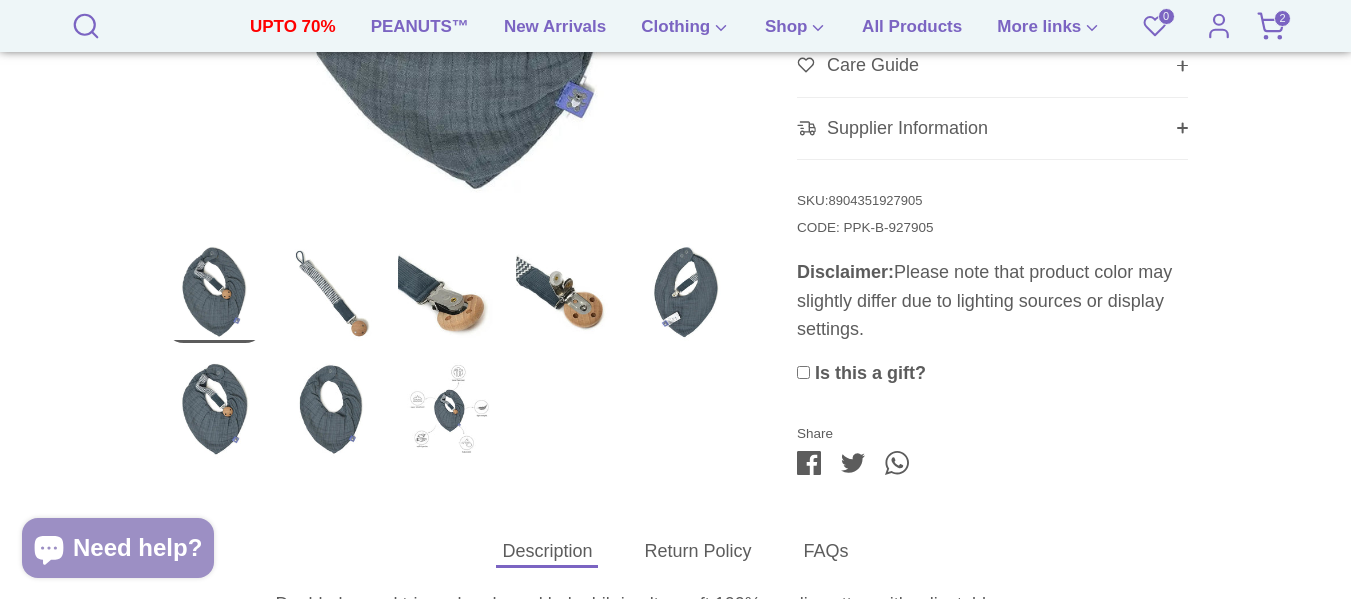 click at bounding box center [449, 409] 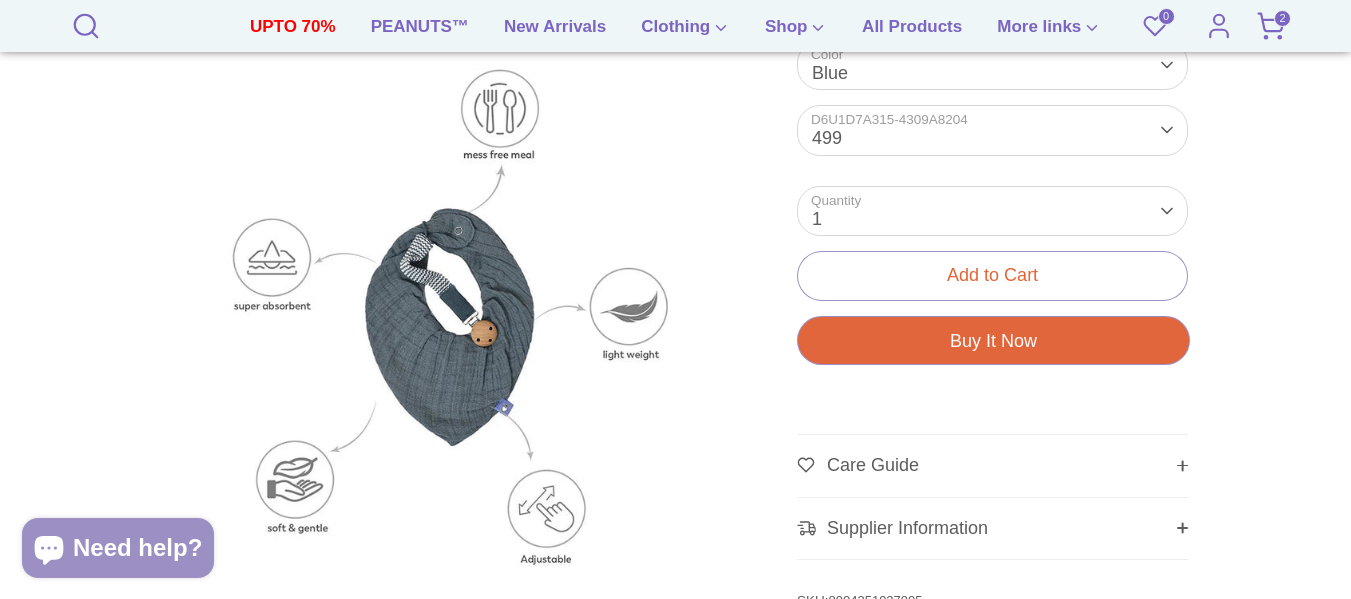 scroll, scrollTop: 0, scrollLeft: 0, axis: both 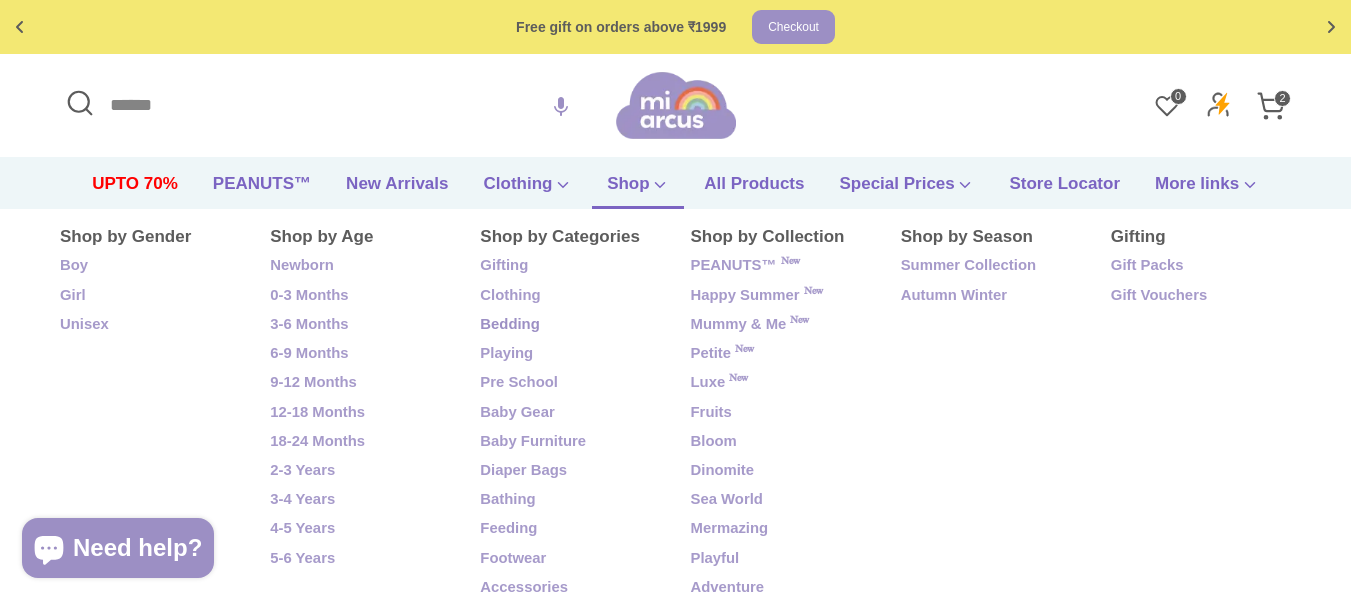 click on "Bedding" at bounding box center (570, 325) 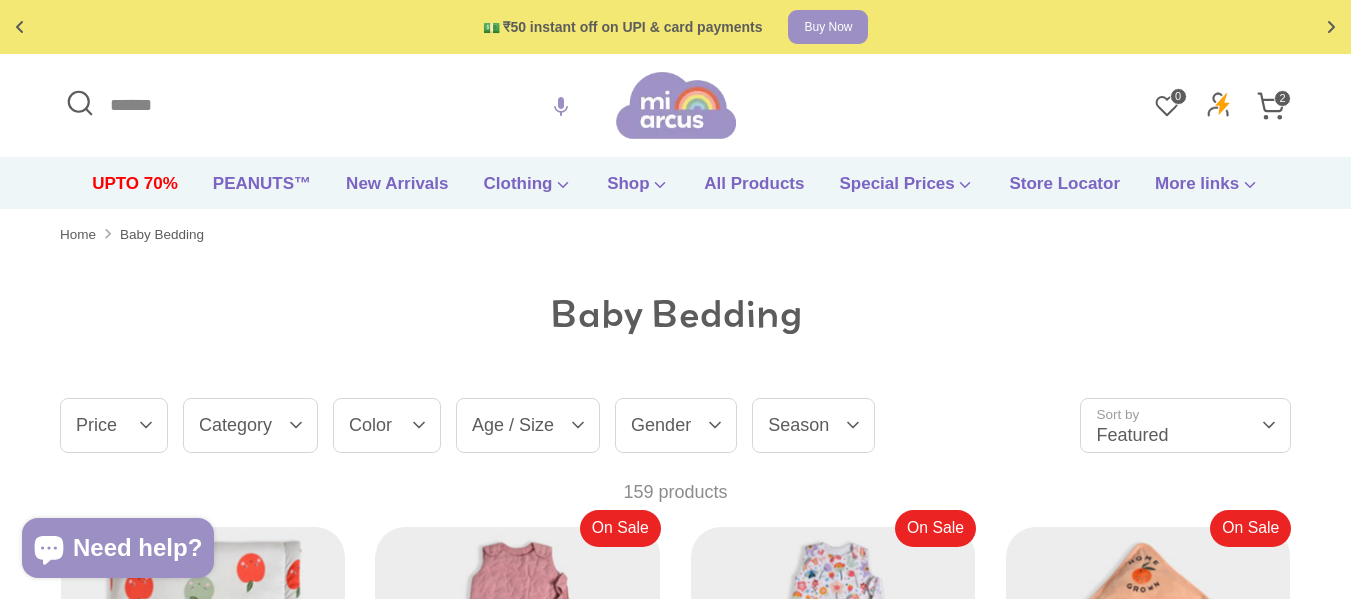 scroll, scrollTop: 0, scrollLeft: 0, axis: both 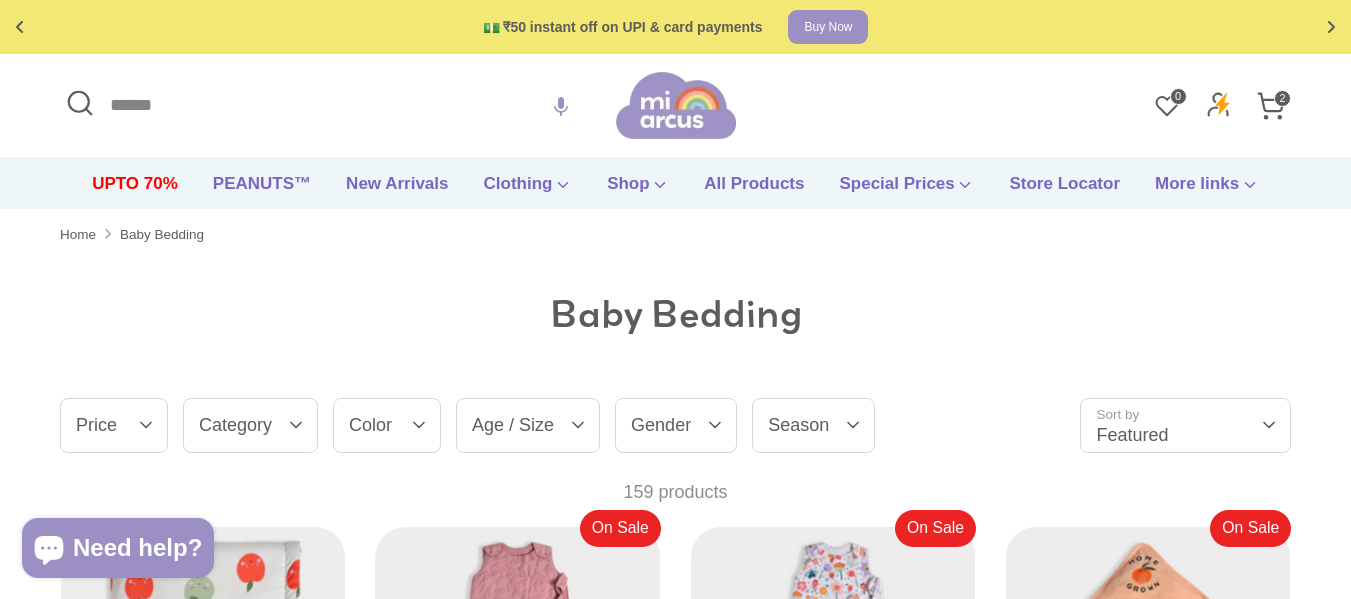 click at bounding box center (676, 105) 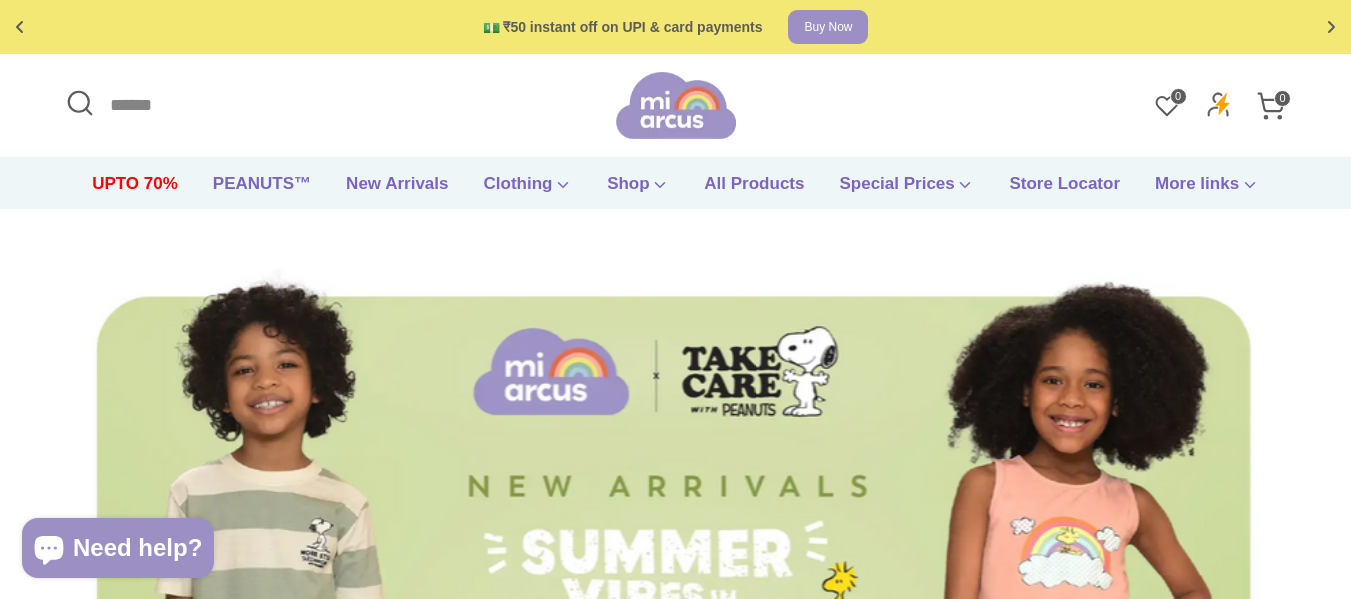 scroll, scrollTop: 0, scrollLeft: 0, axis: both 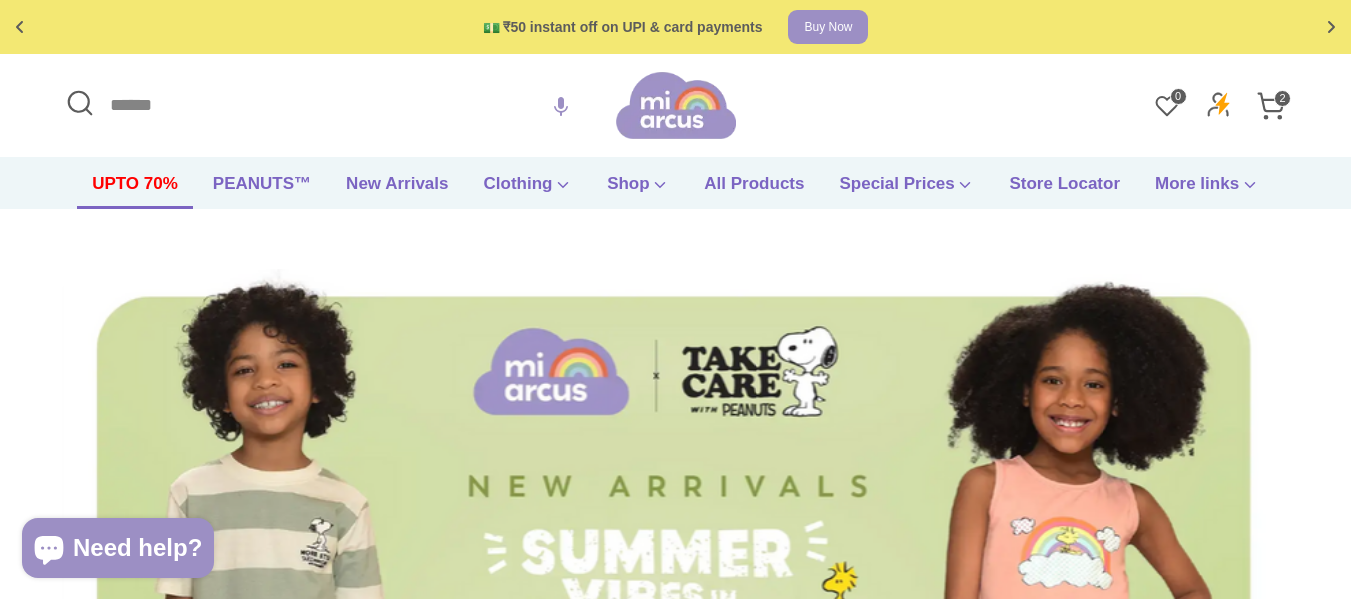 click on "UPTO 70%" at bounding box center [135, 190] 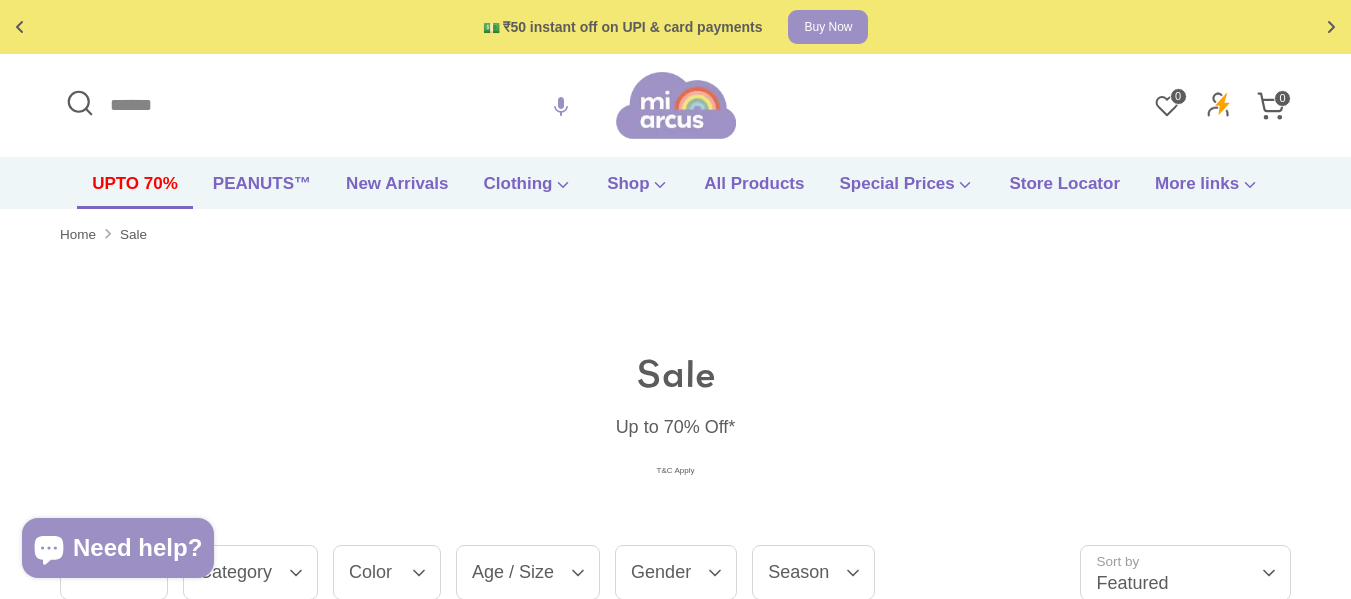 scroll, scrollTop: 0, scrollLeft: 0, axis: both 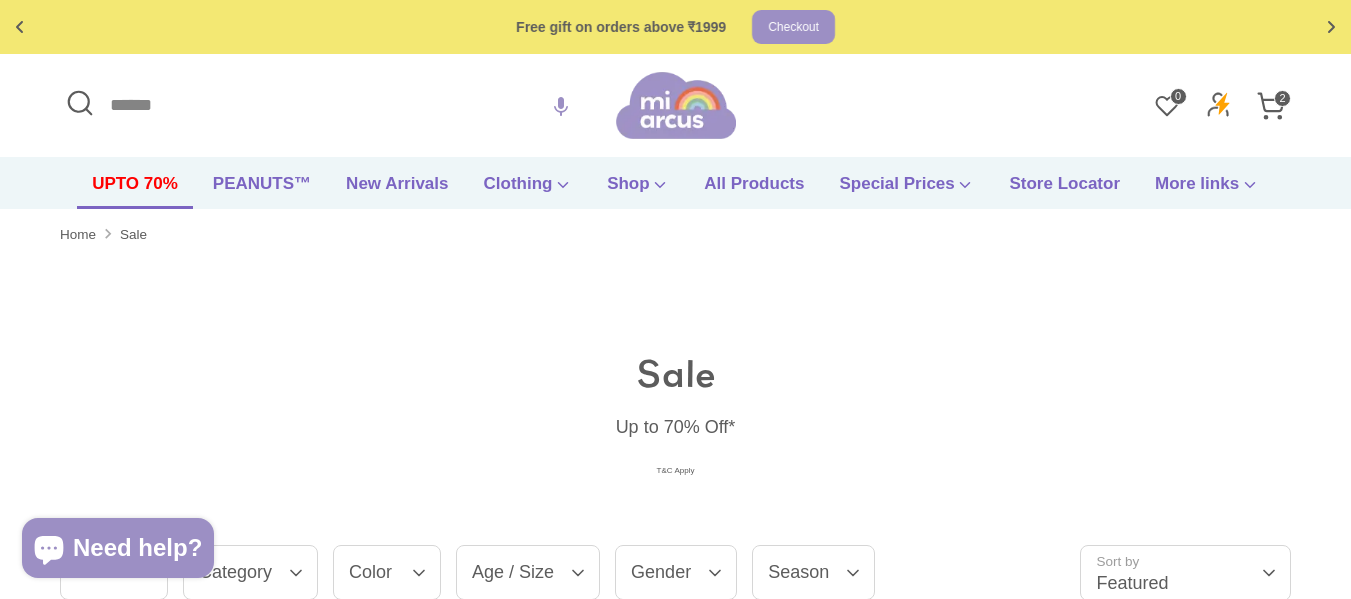 click at bounding box center (676, 105) 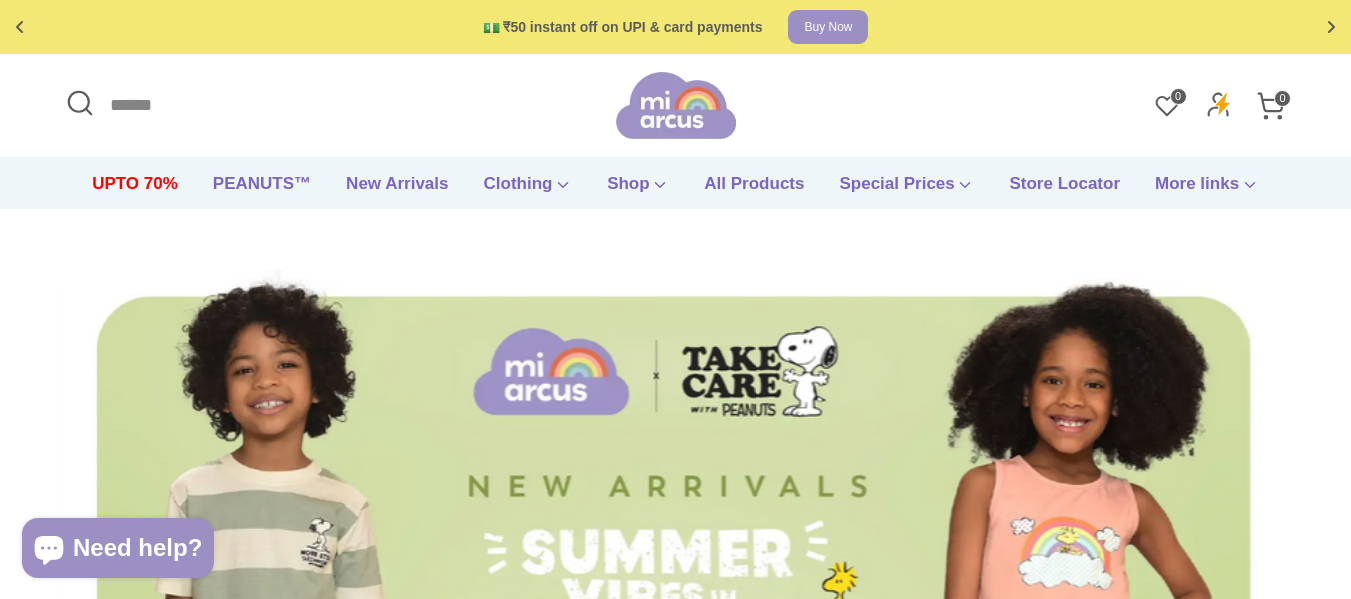 scroll, scrollTop: 0, scrollLeft: 0, axis: both 